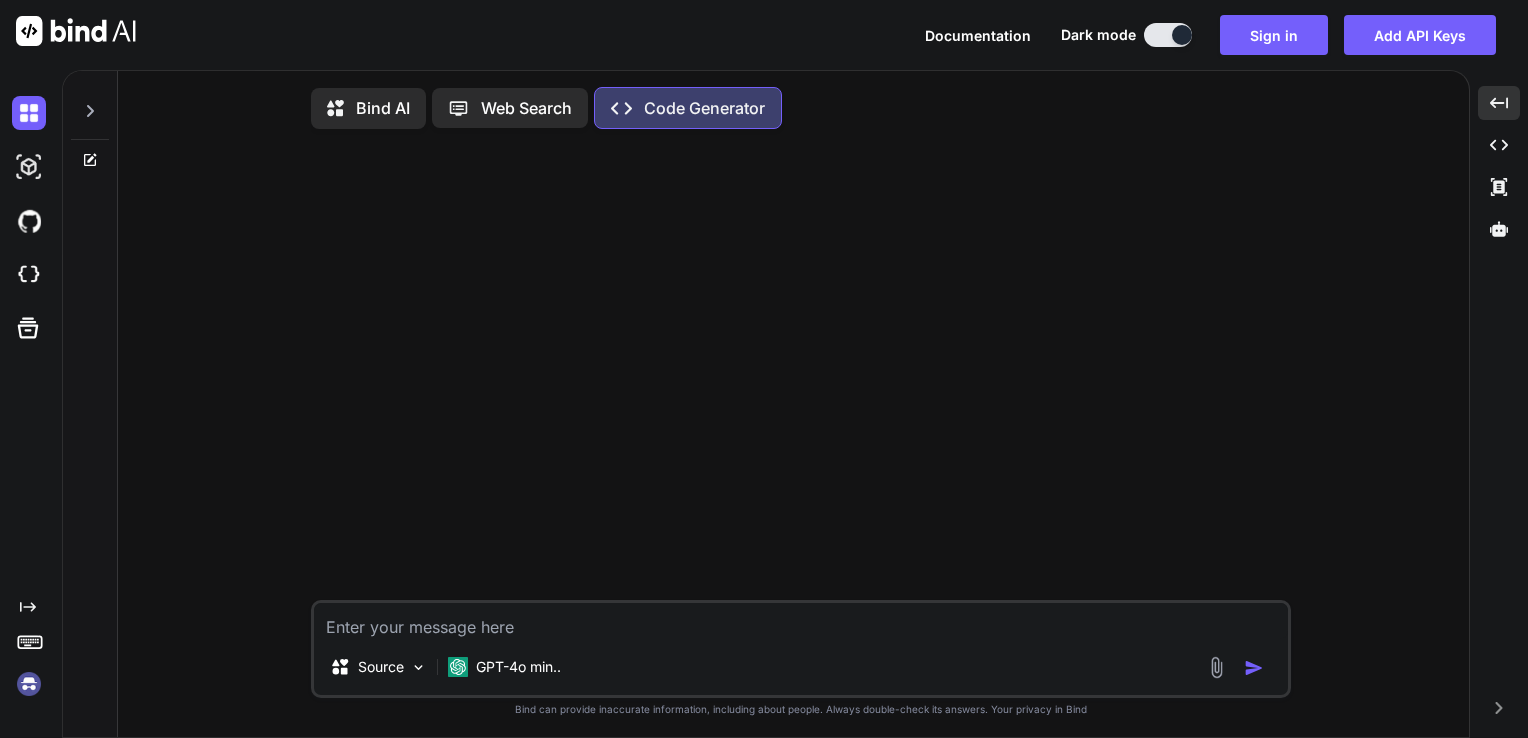 scroll, scrollTop: 0, scrollLeft: 0, axis: both 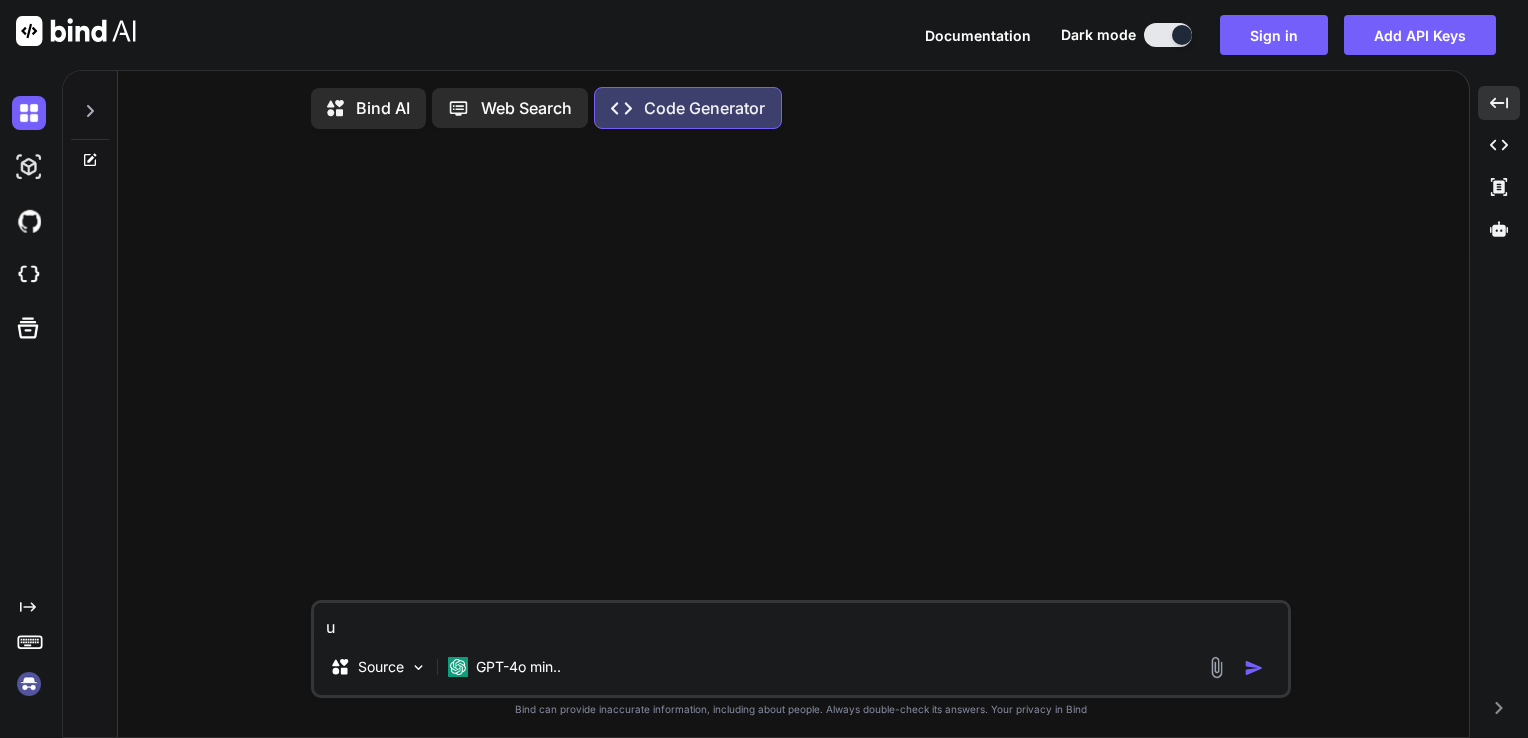 type on "us" 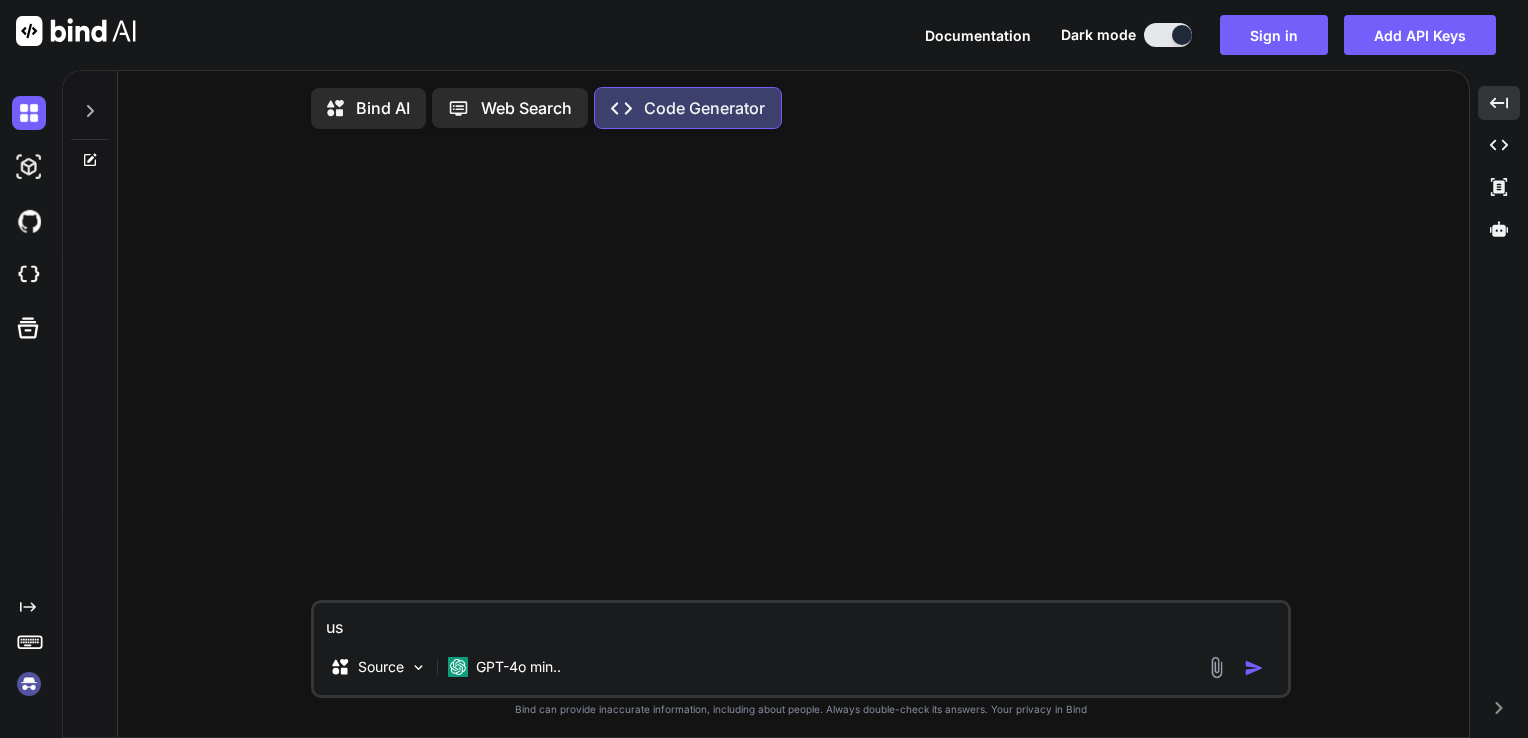 type on "usi" 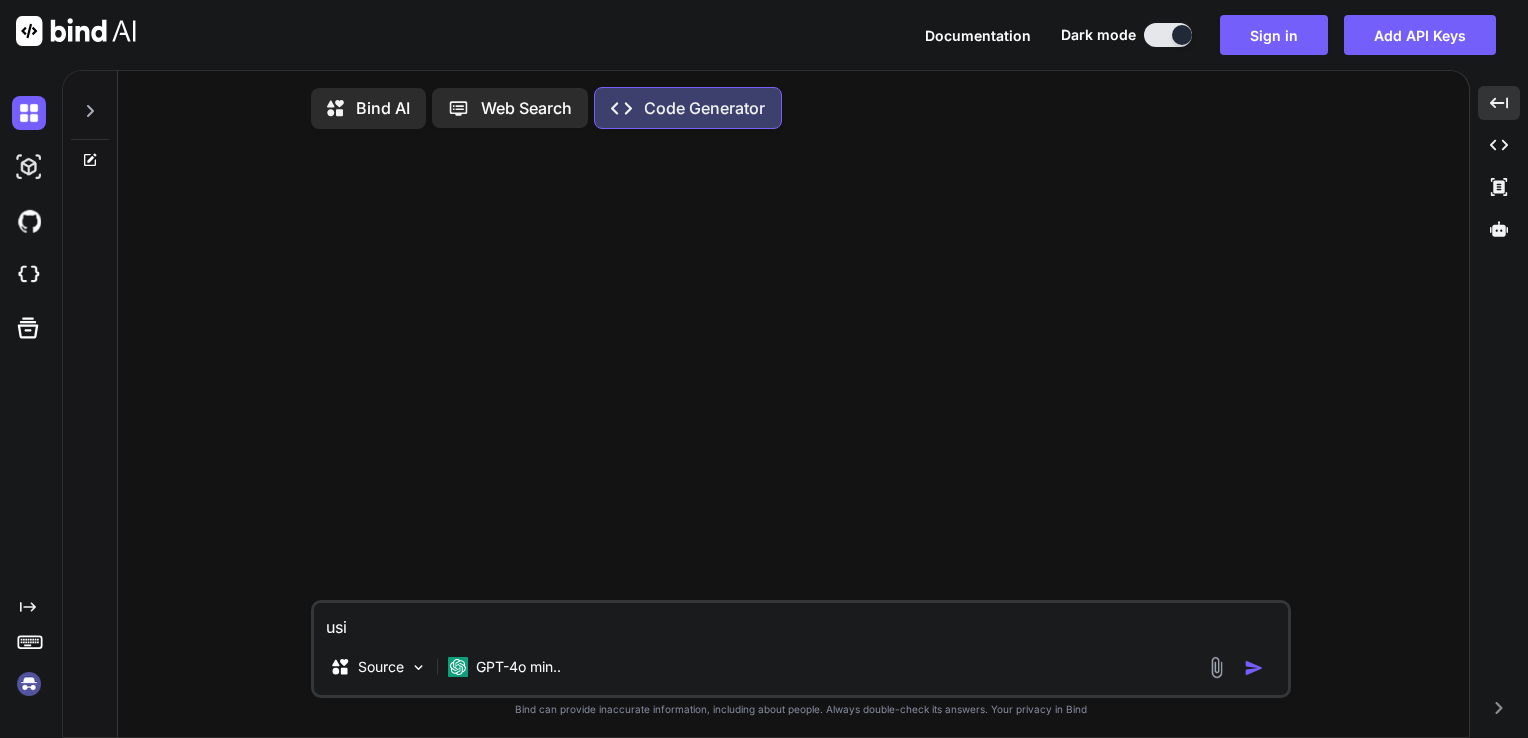 type on "usin" 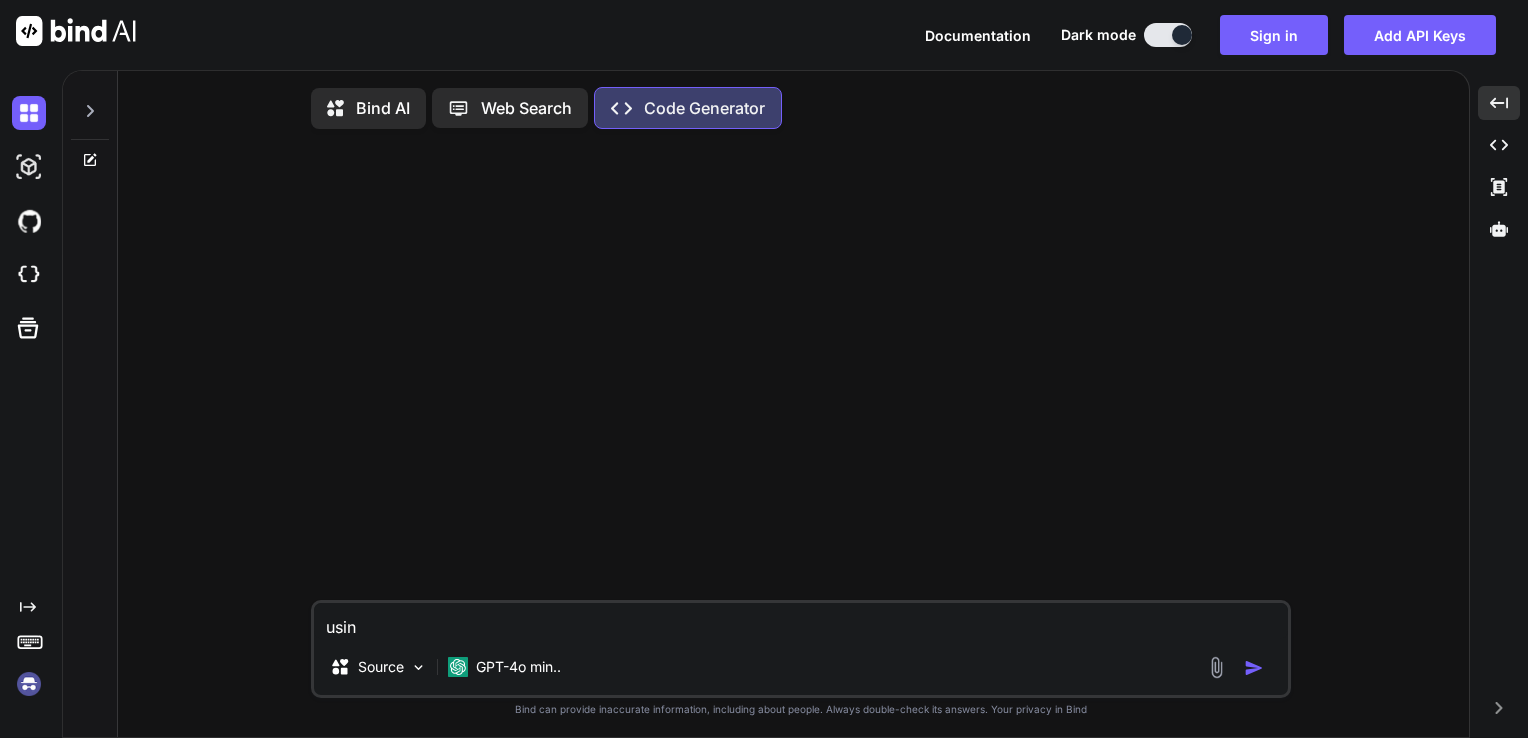 type on "using" 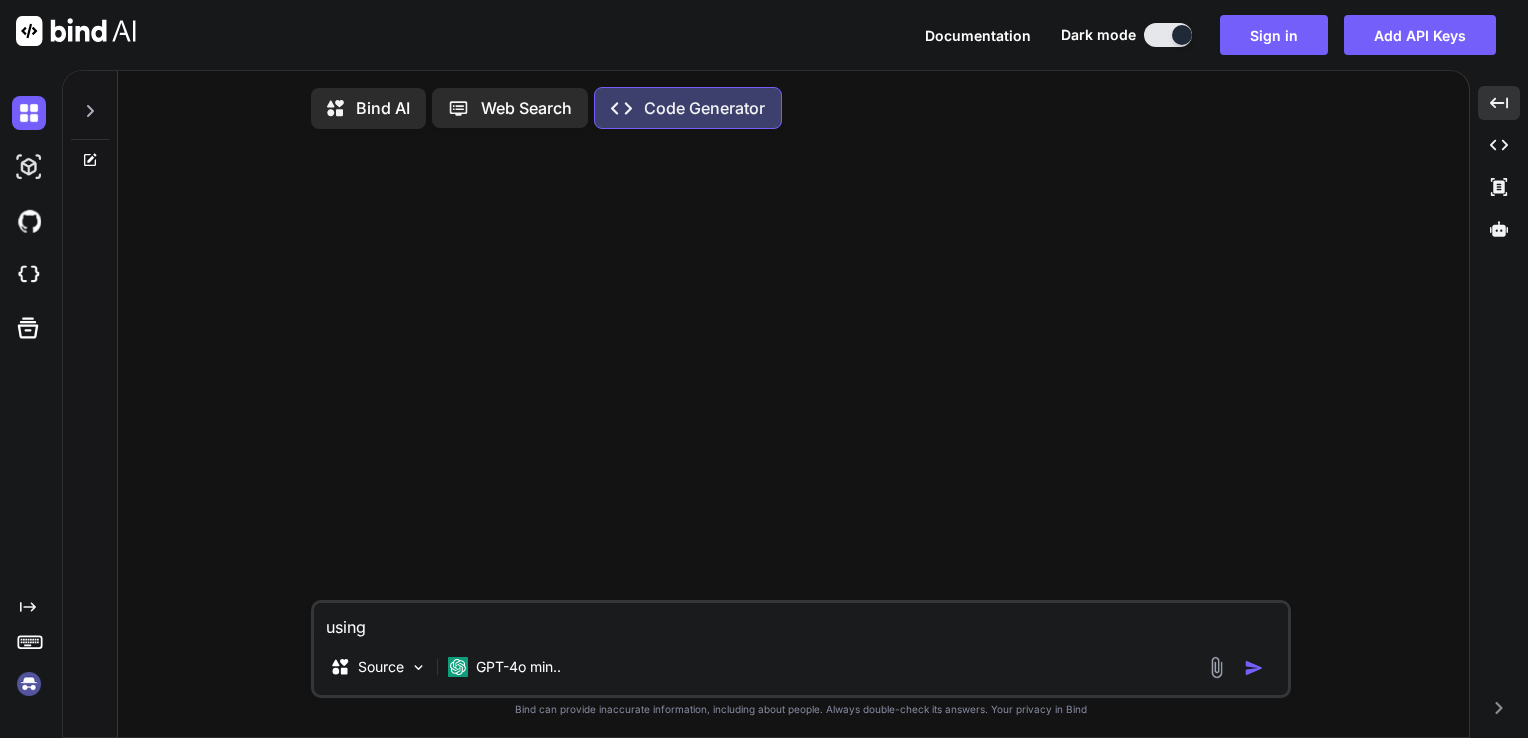 type on "using" 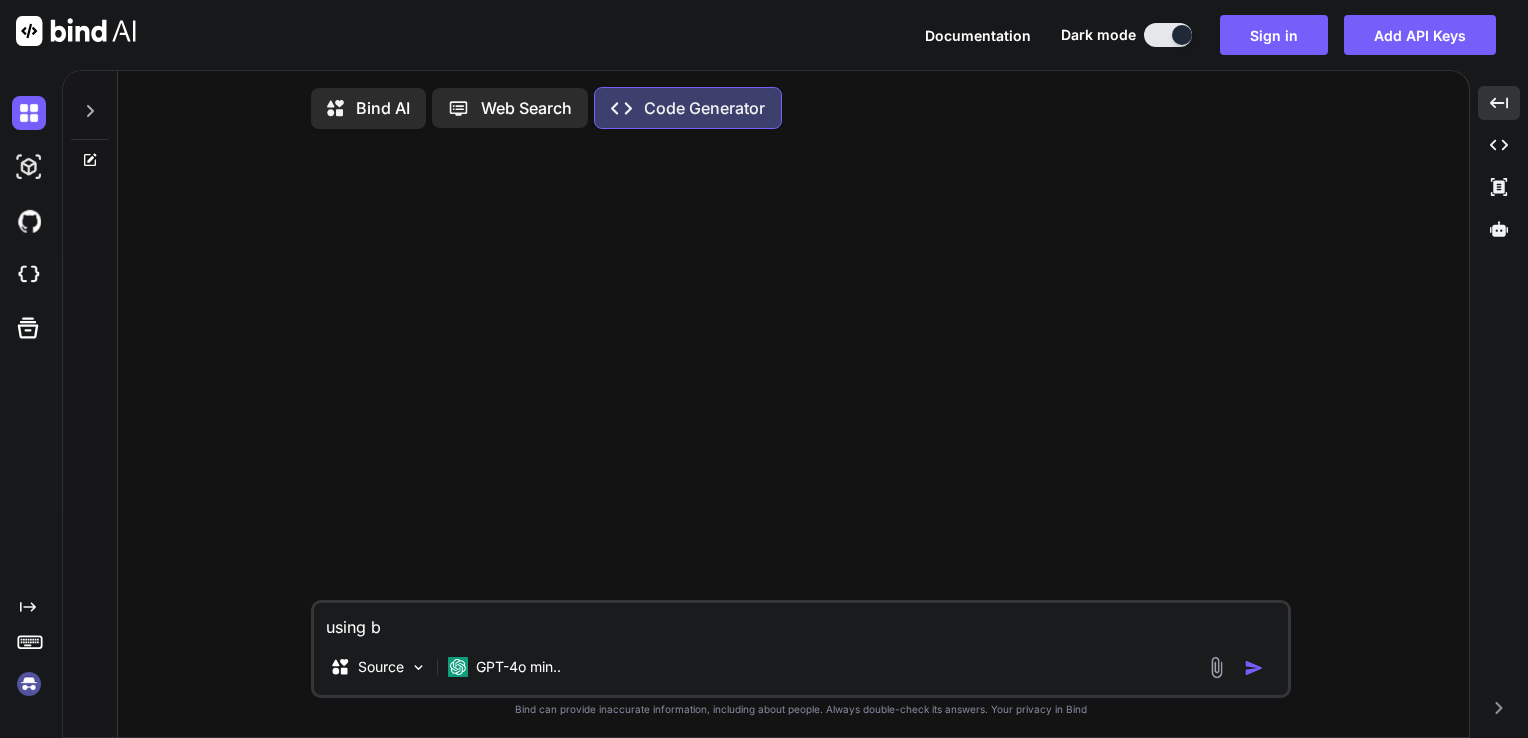 type on "using bl" 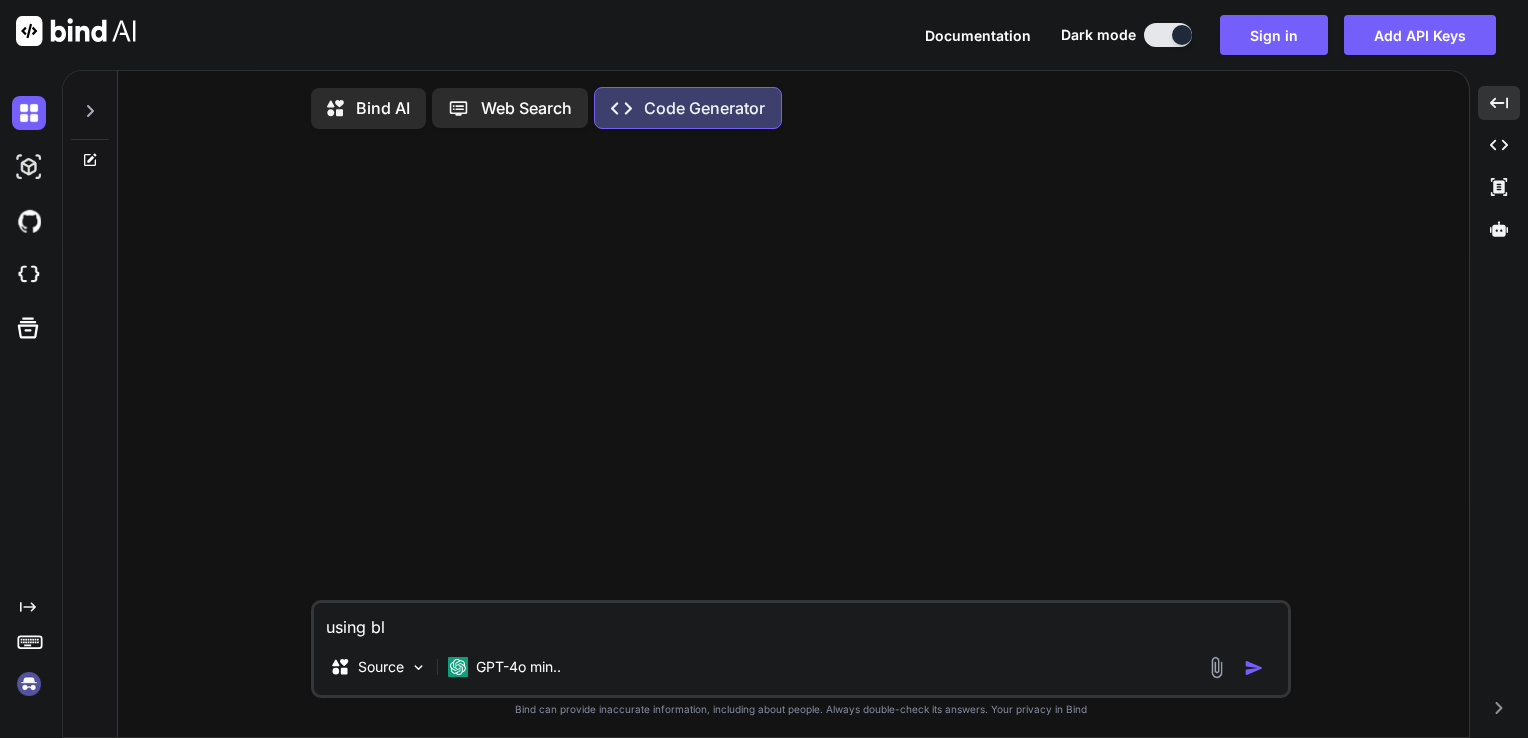 type on "using b" 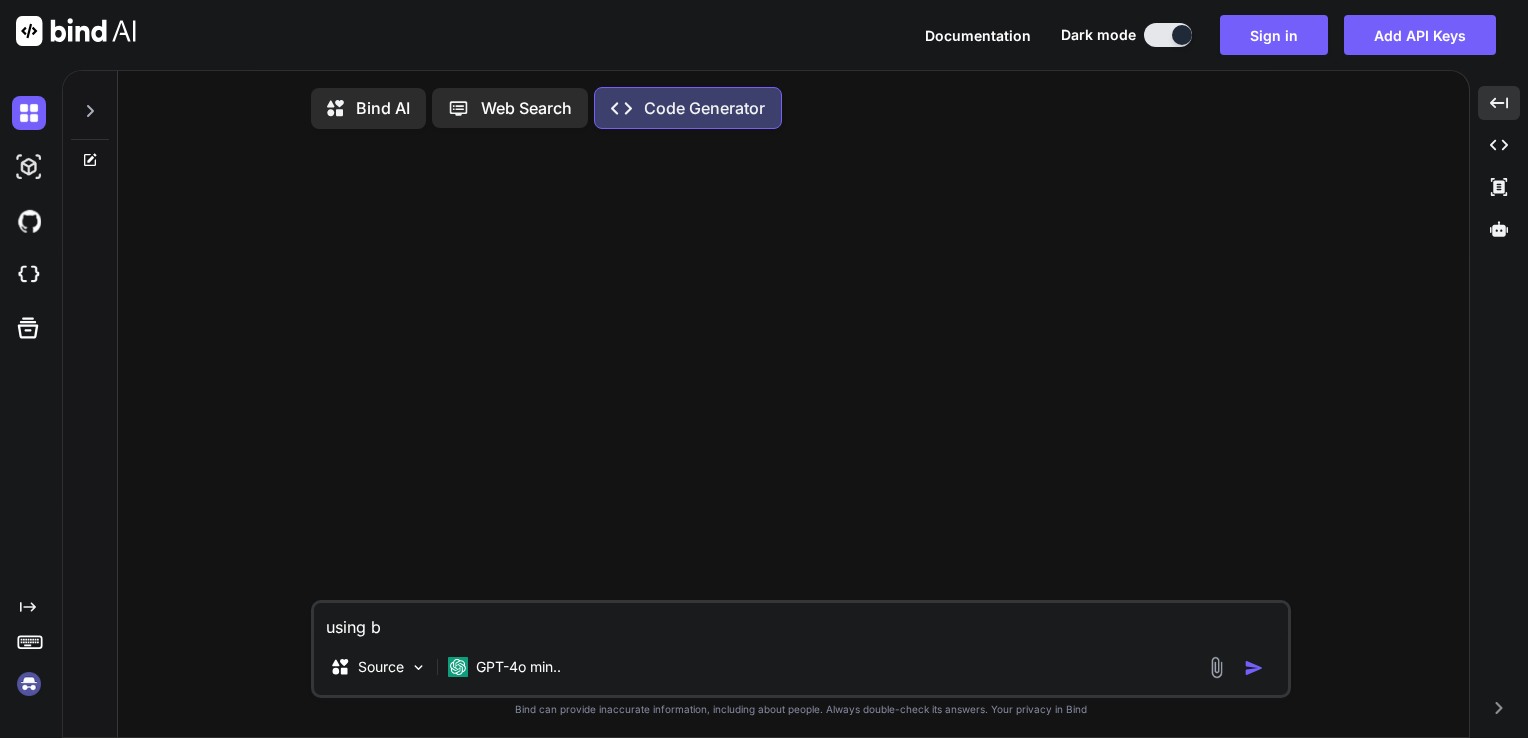 type on "using be" 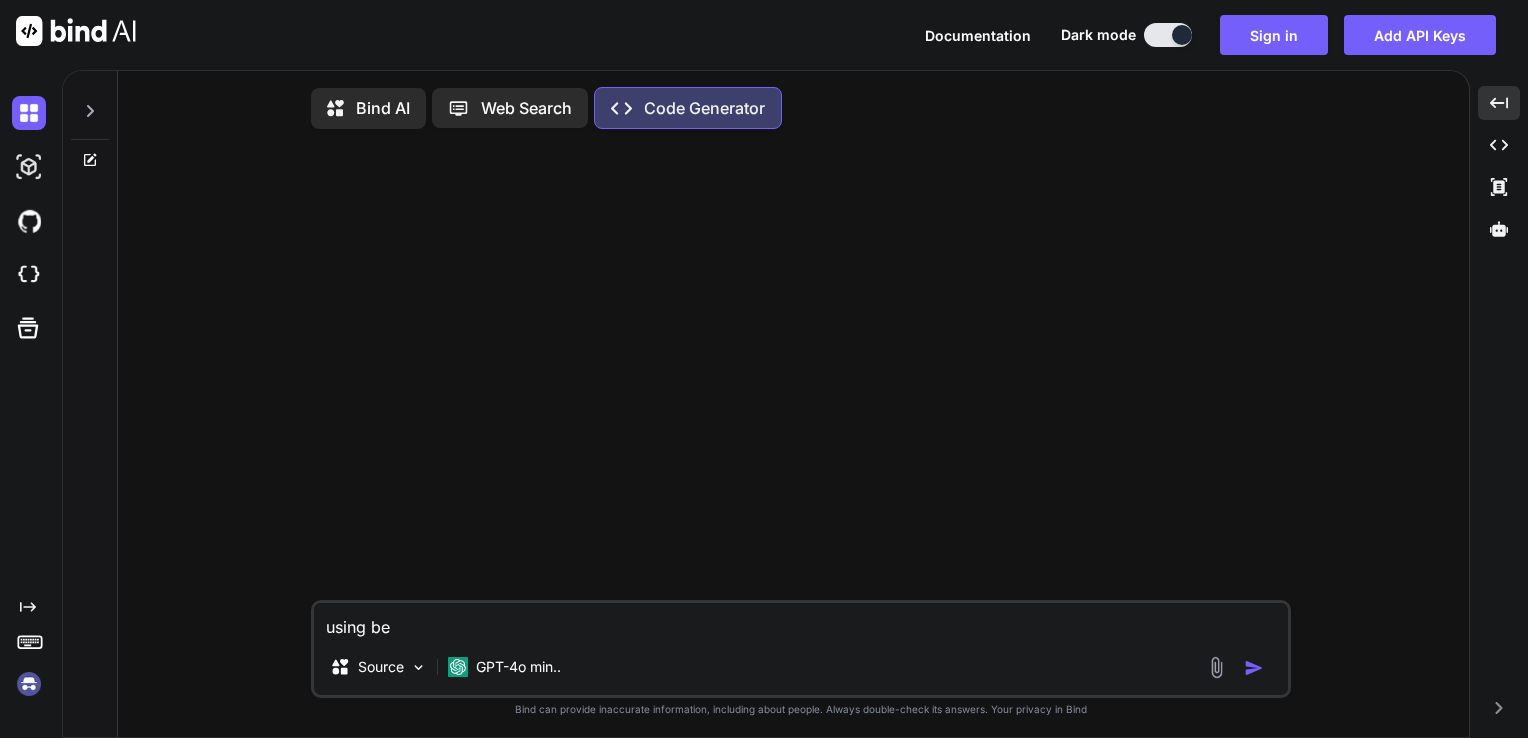 type on "using bel" 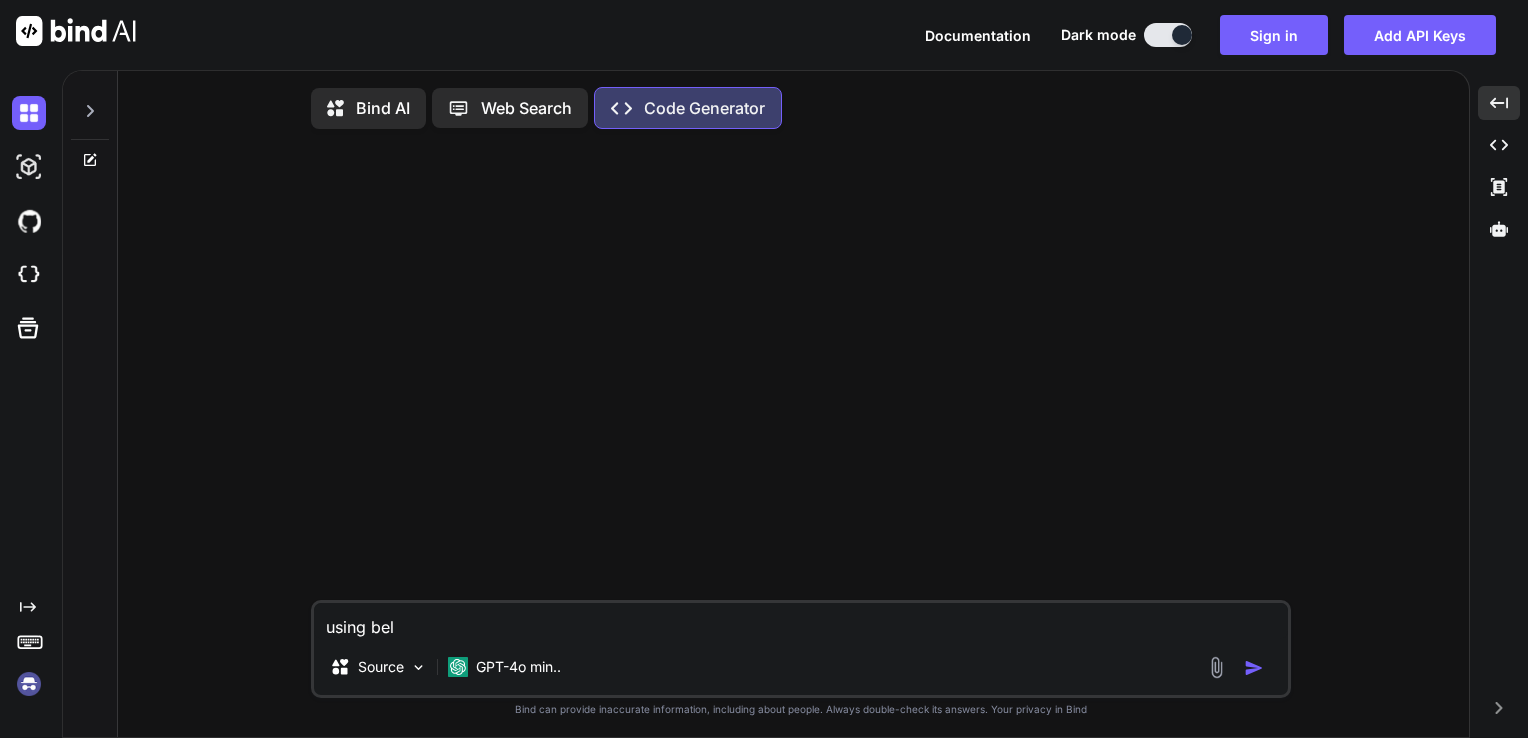 type on "using belo" 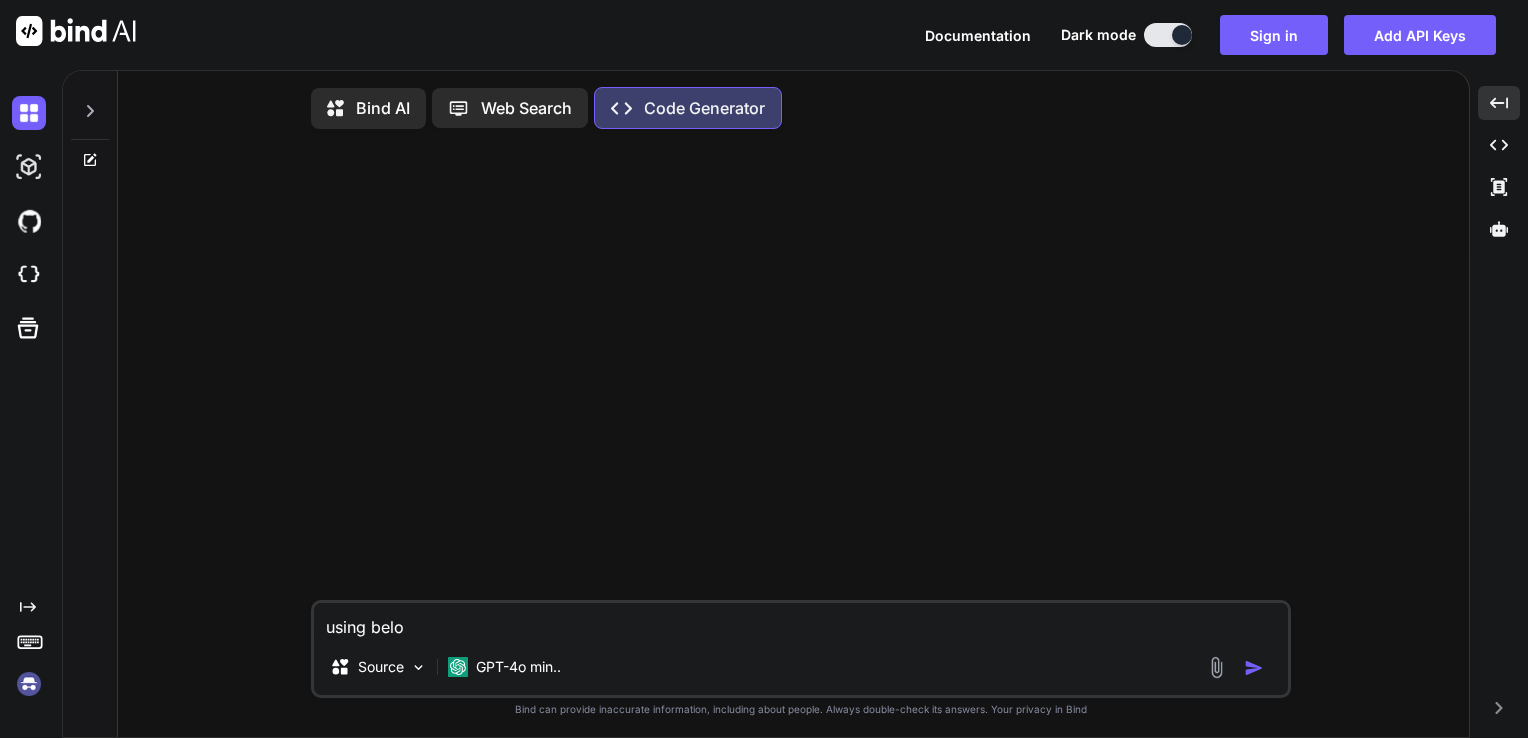 type on "using below" 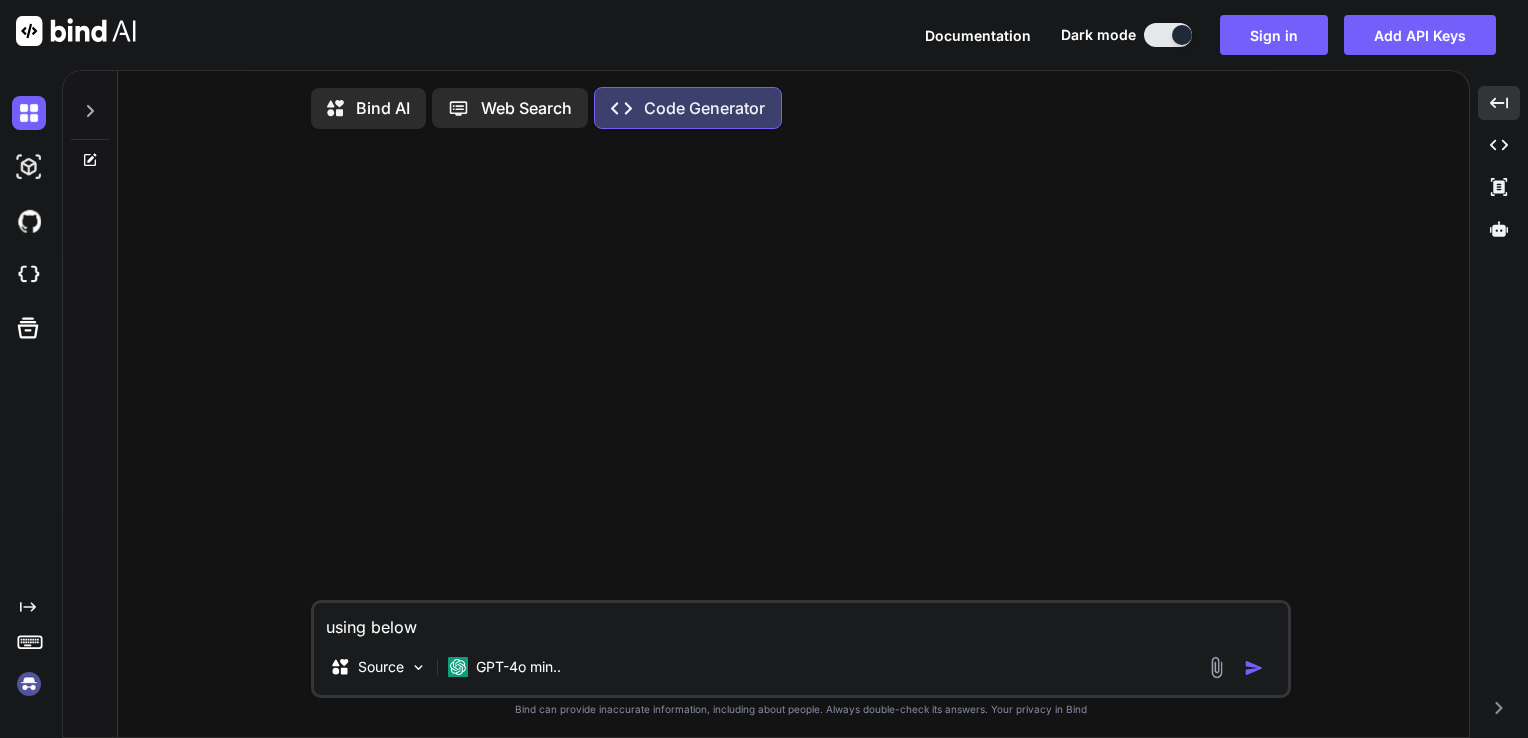 type on "x" 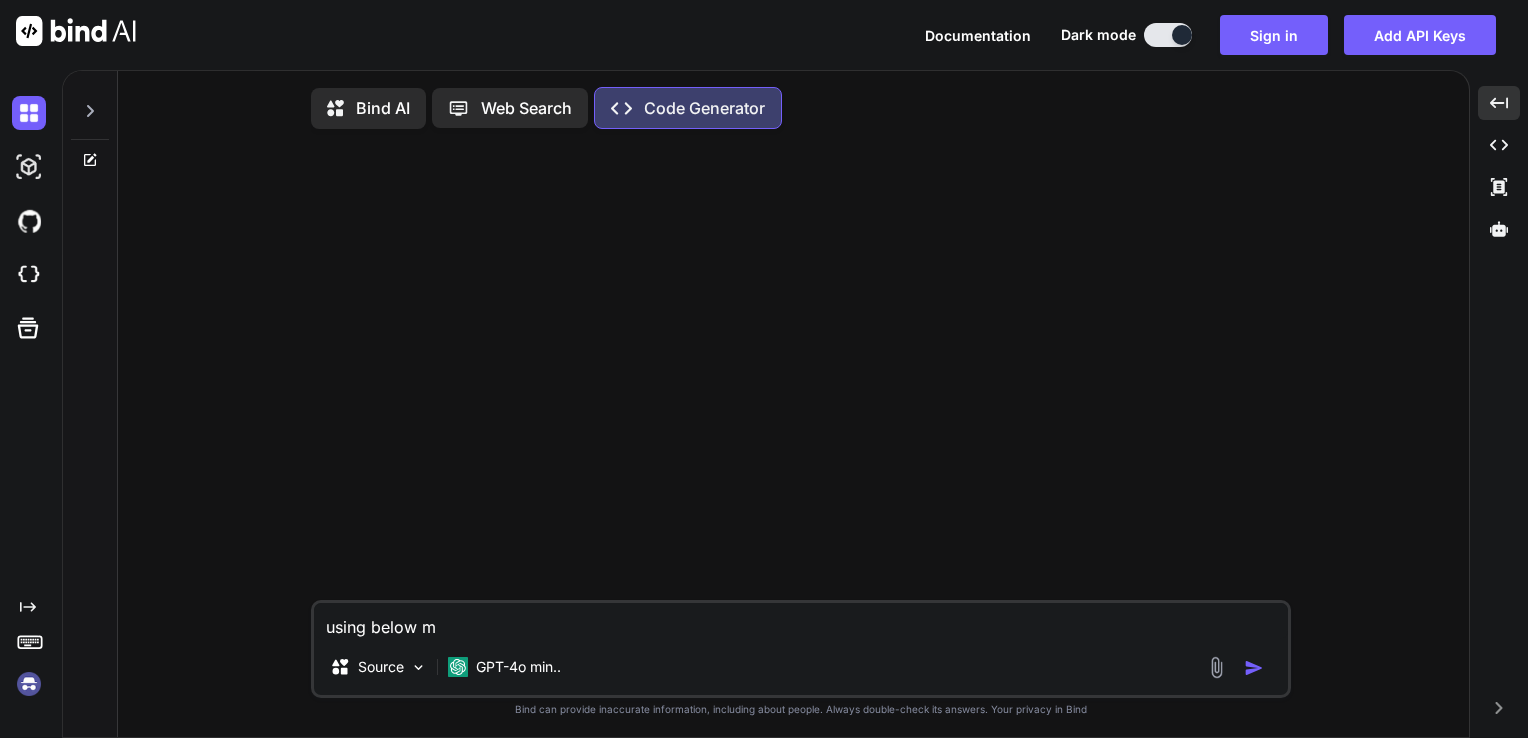 type on "using below mo" 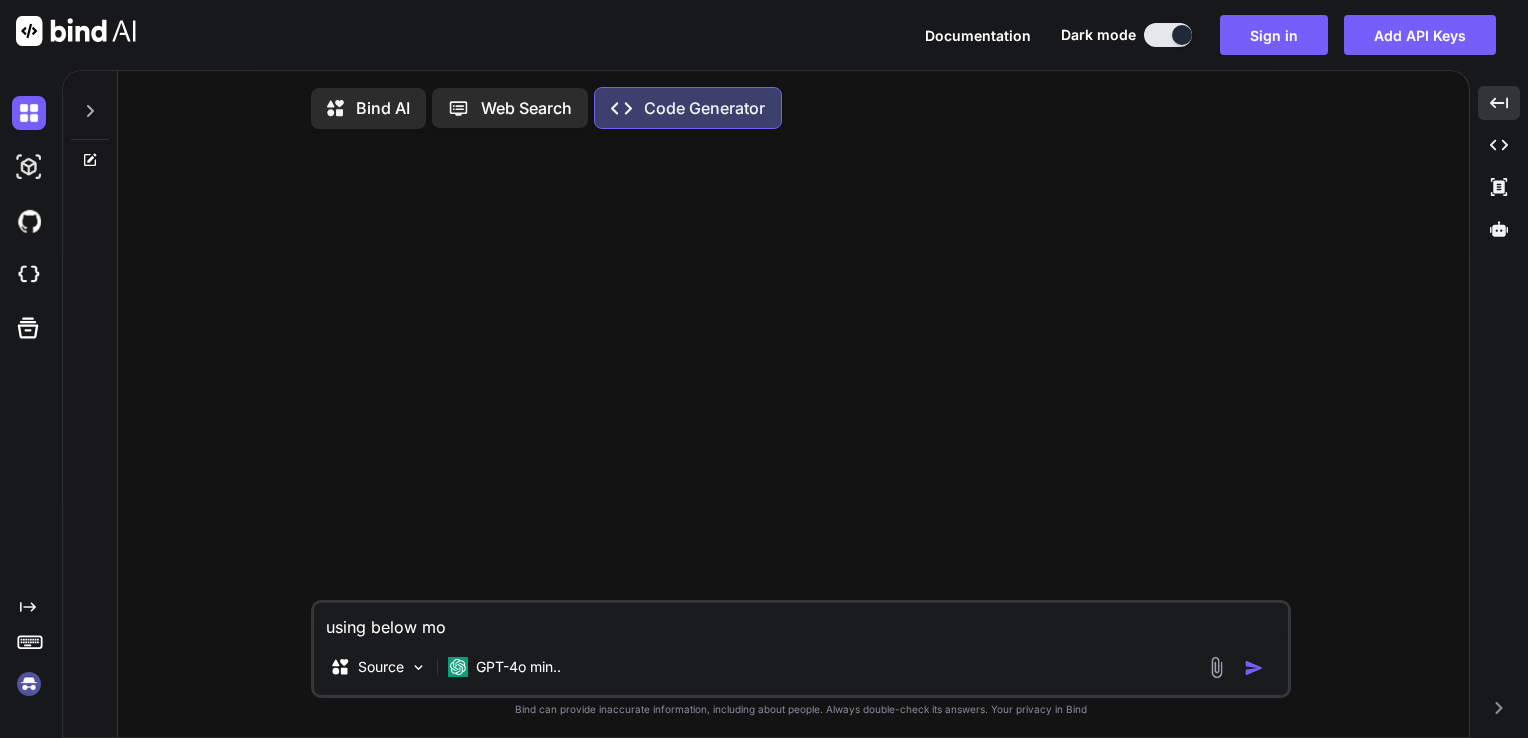 type on "x" 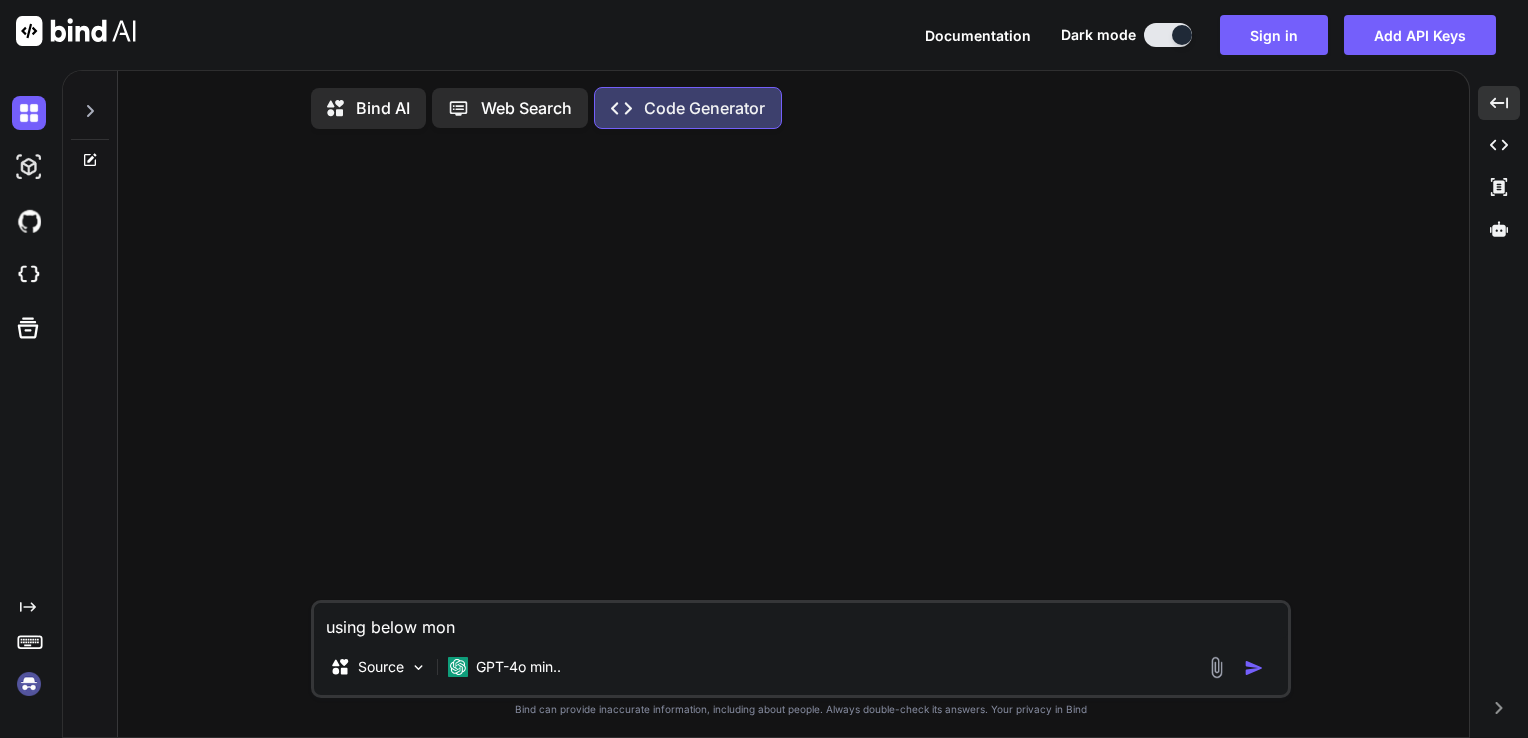 type on "using below mong" 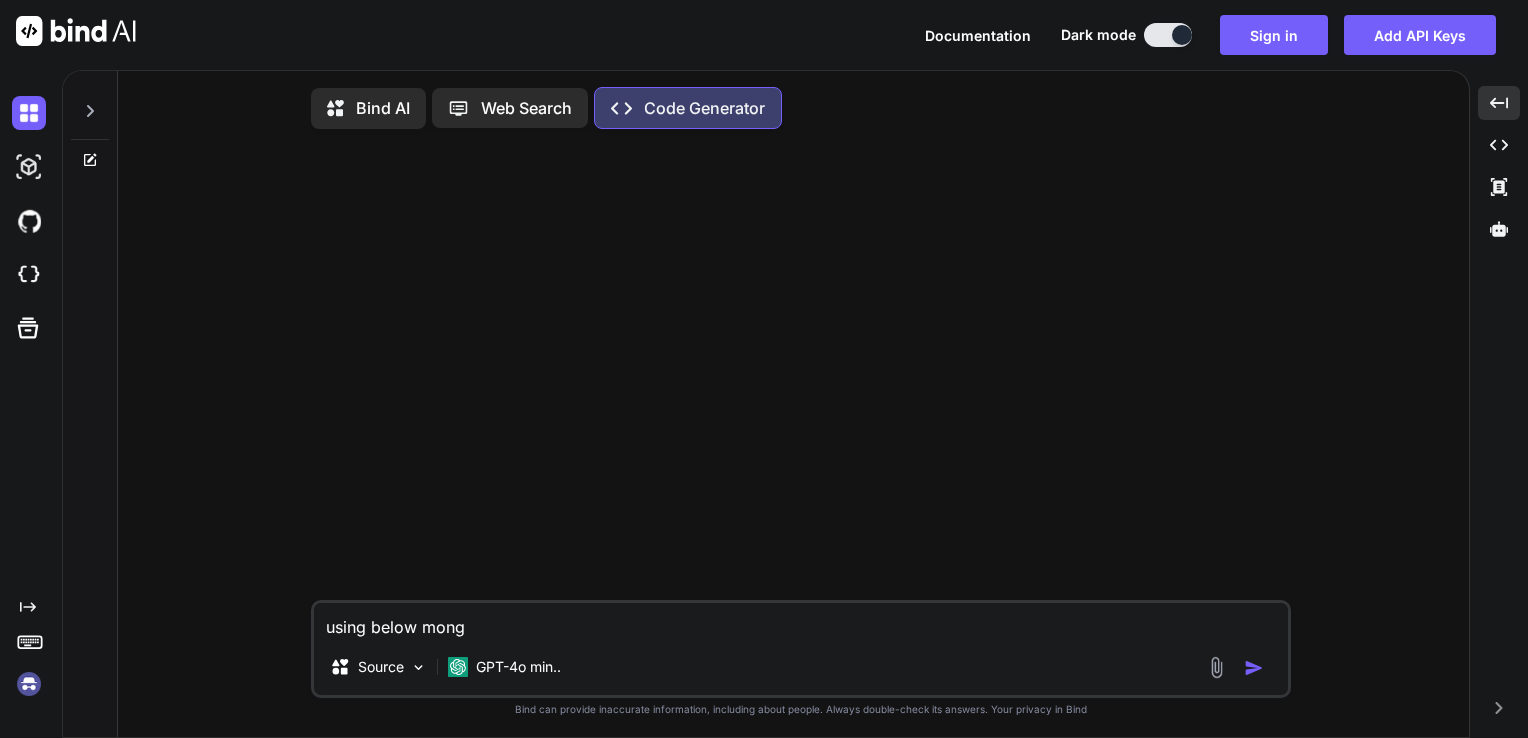 type on "using below mongo" 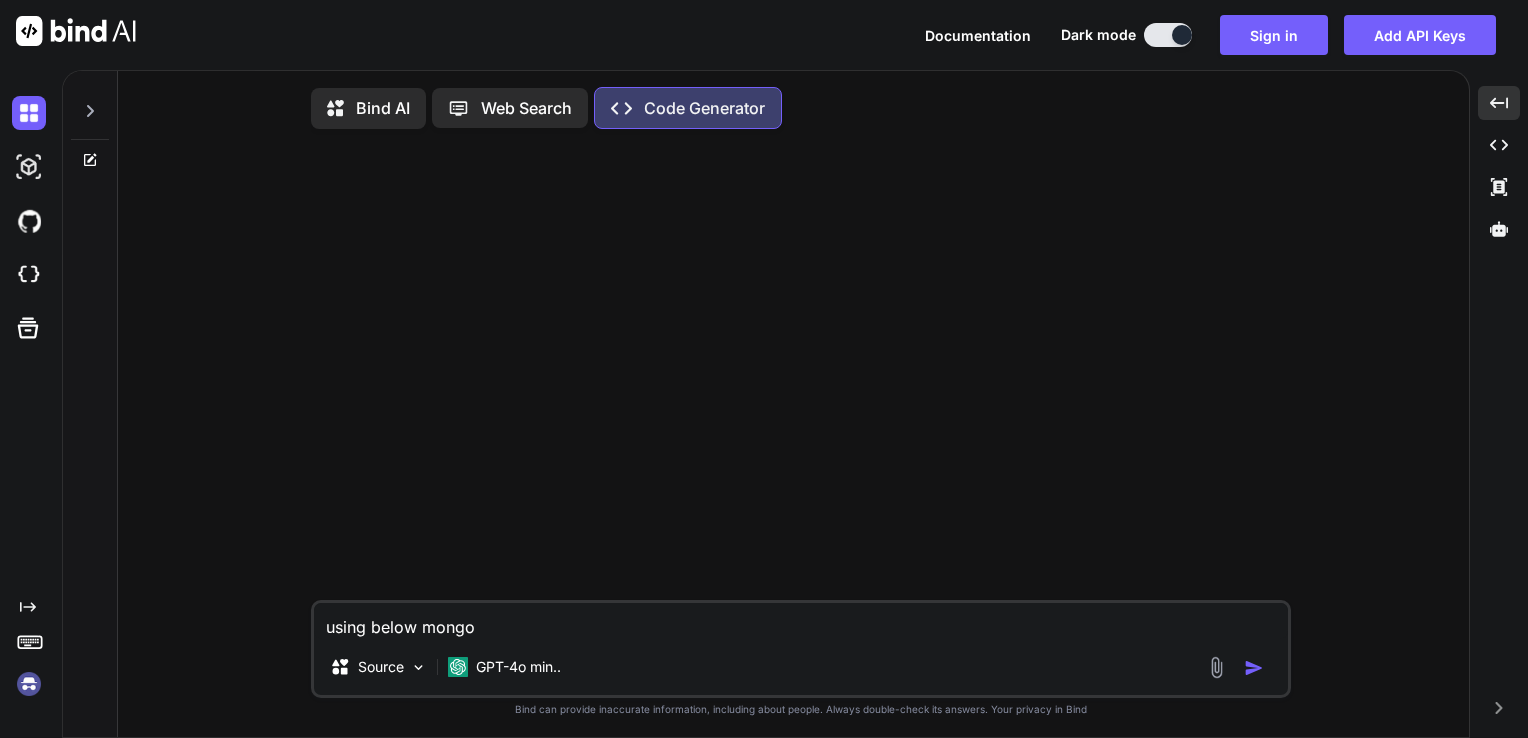 type on "using below mongo" 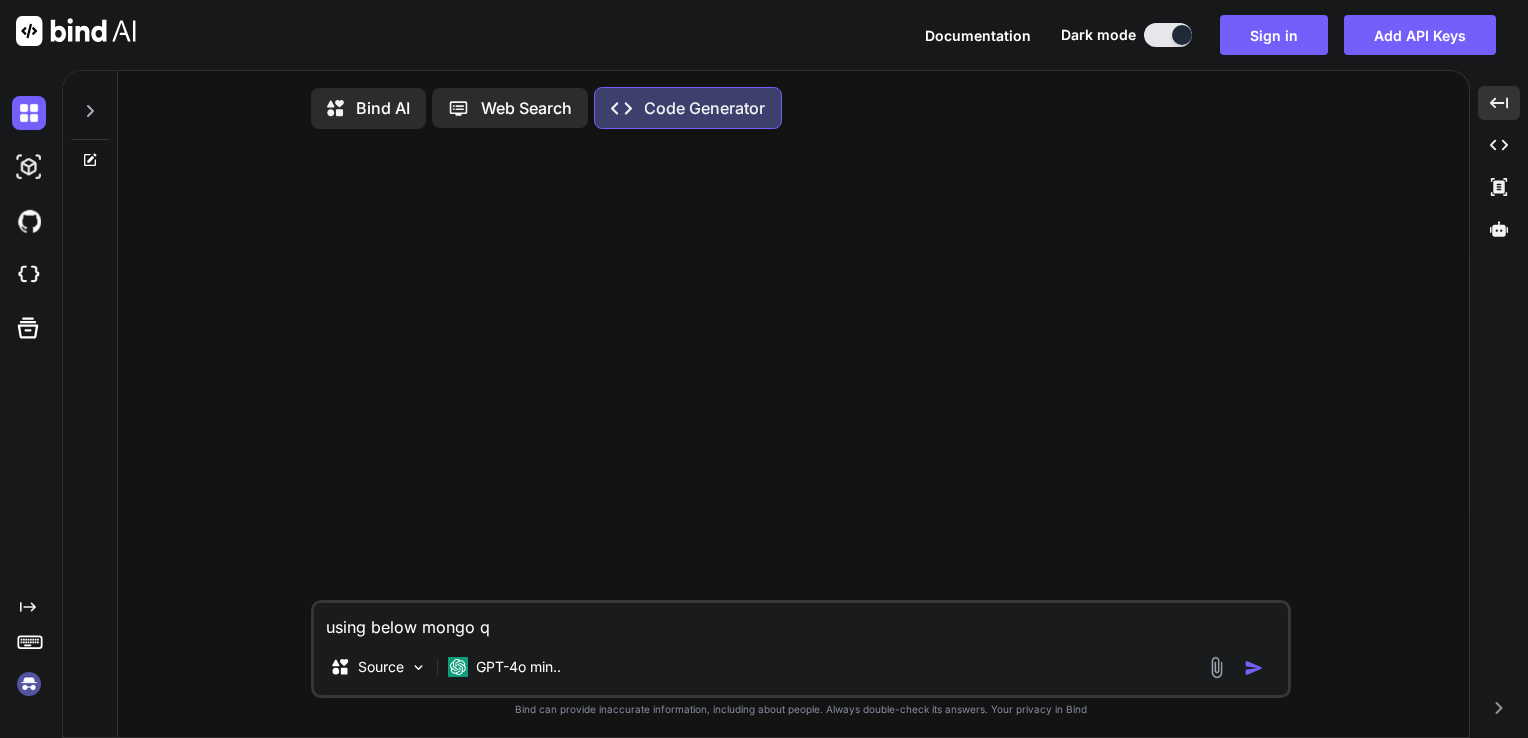 type on "using below mongo qu" 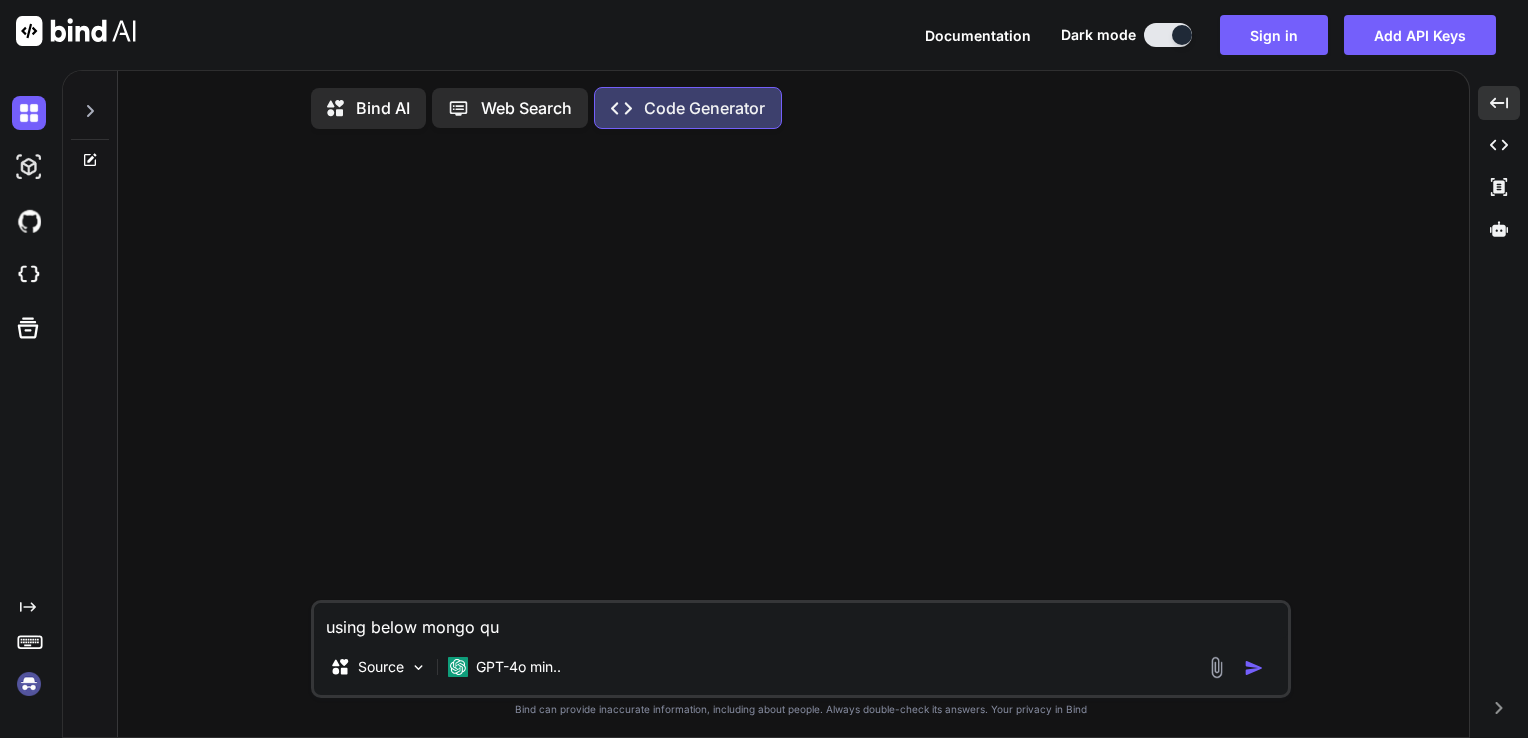 type on "using below mongo que" 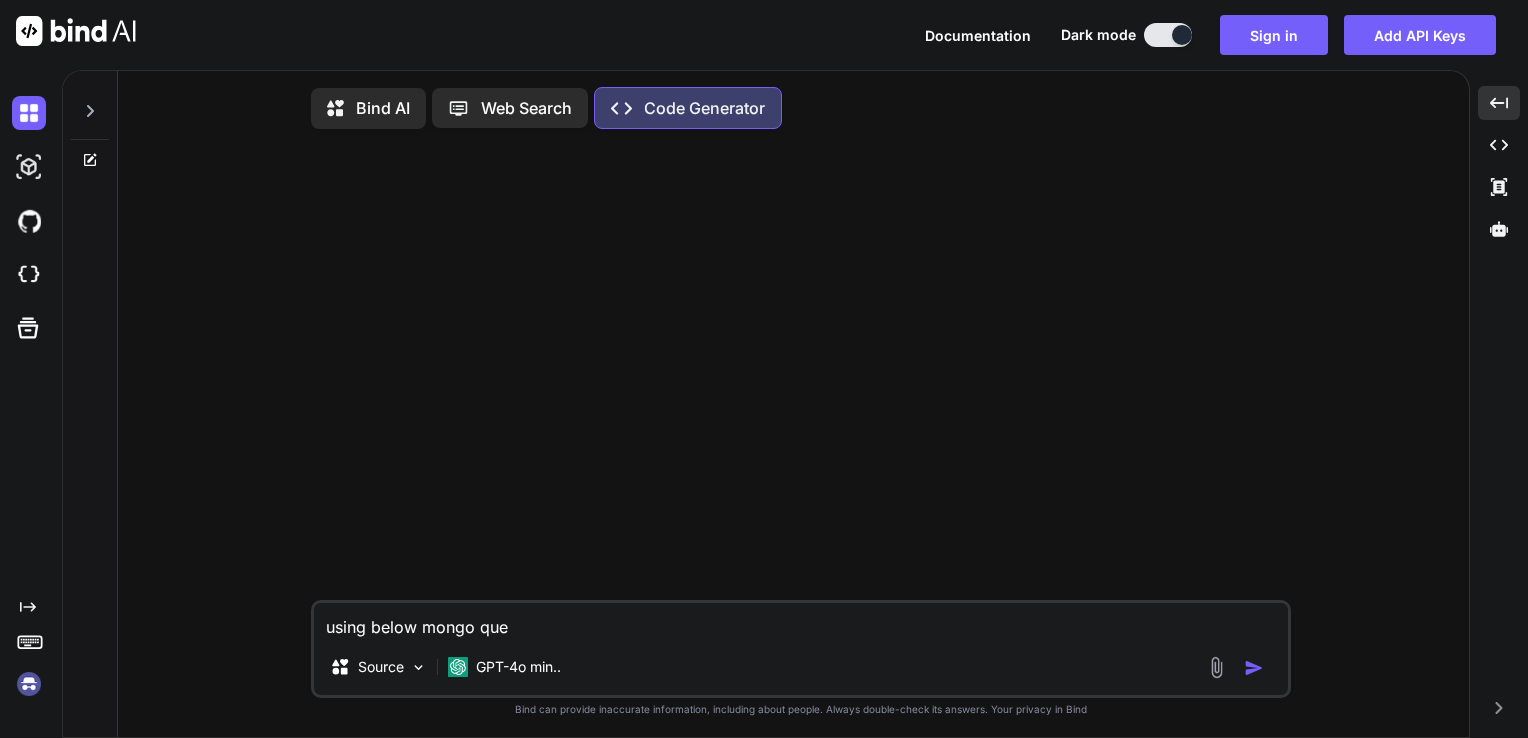 type on "using below mongo quer" 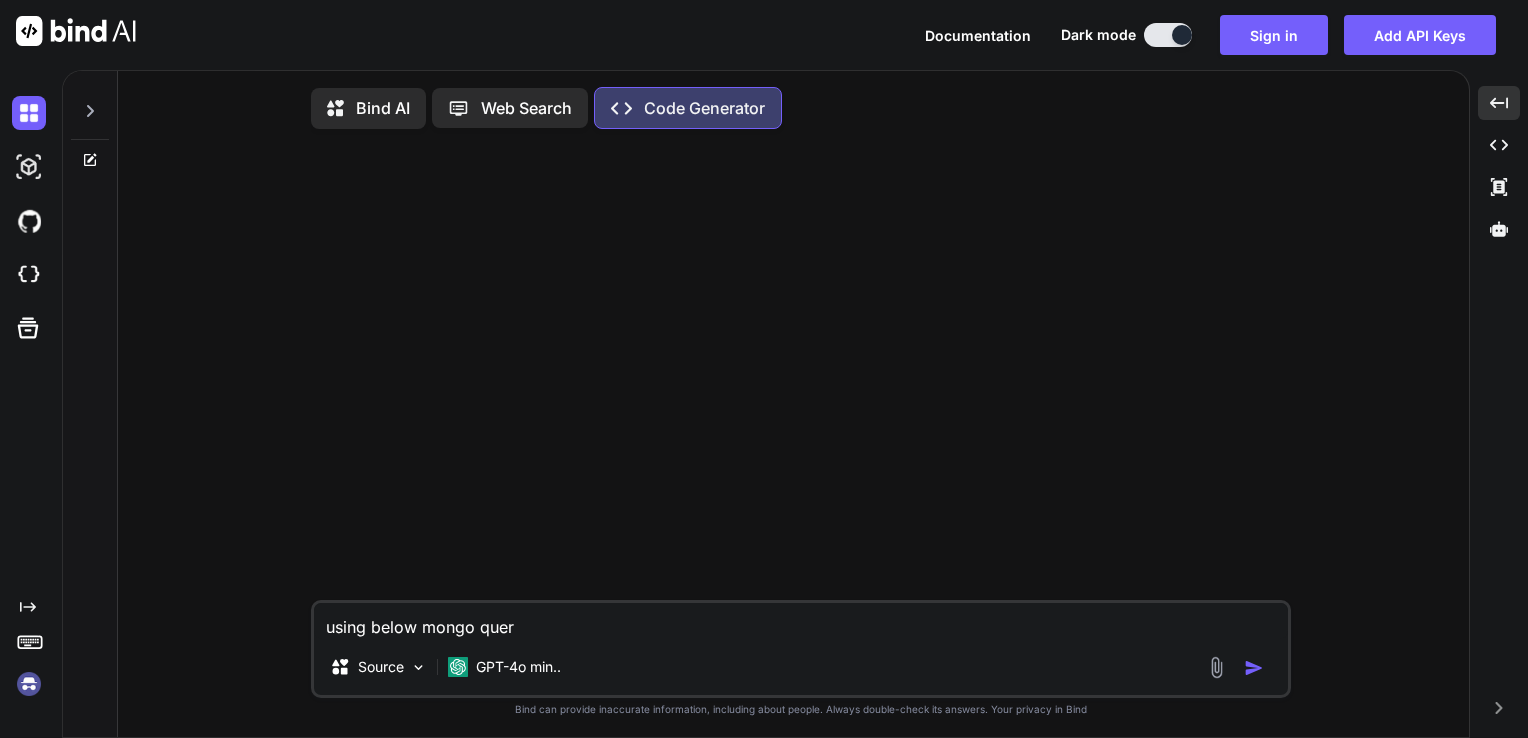 type on "using below mongo query" 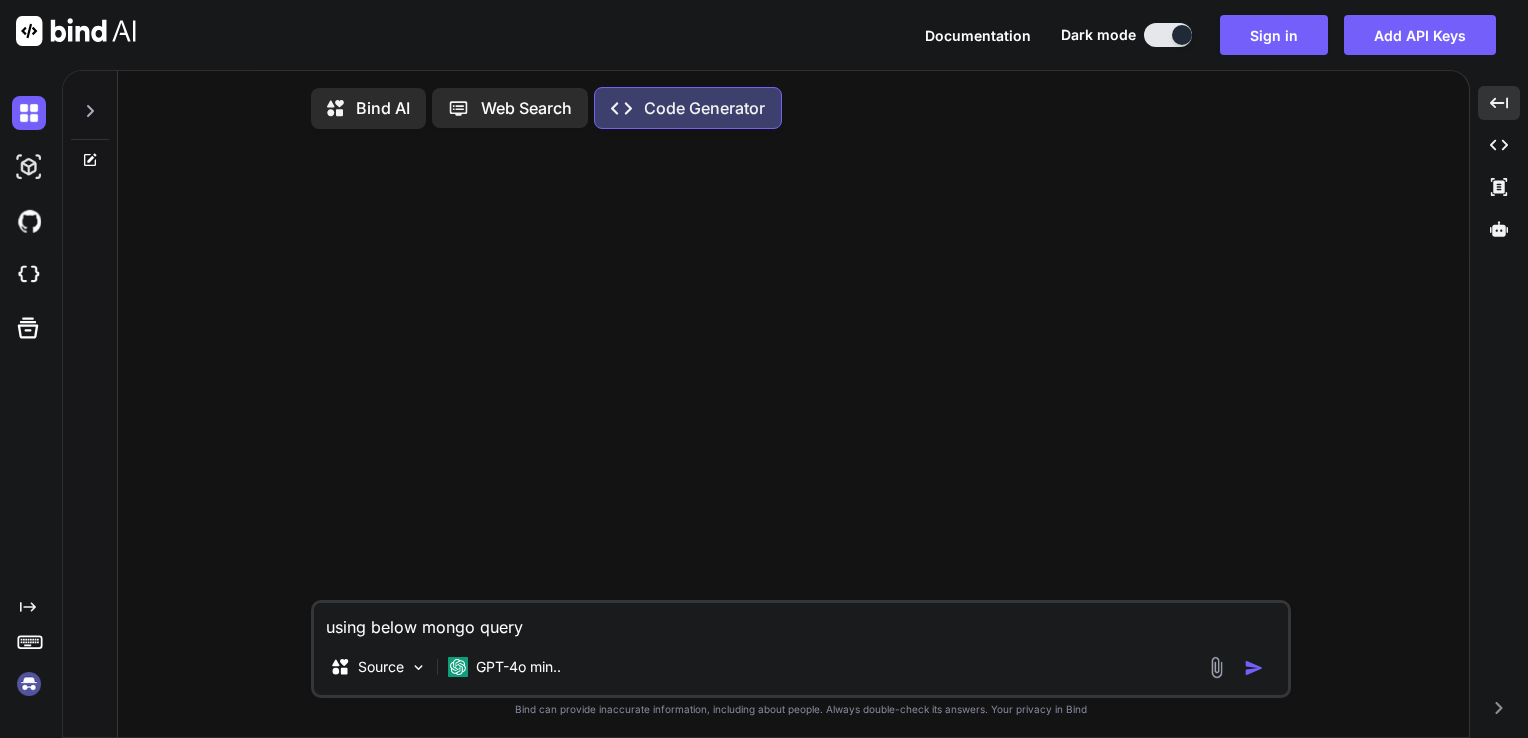 type on "using below mongo query" 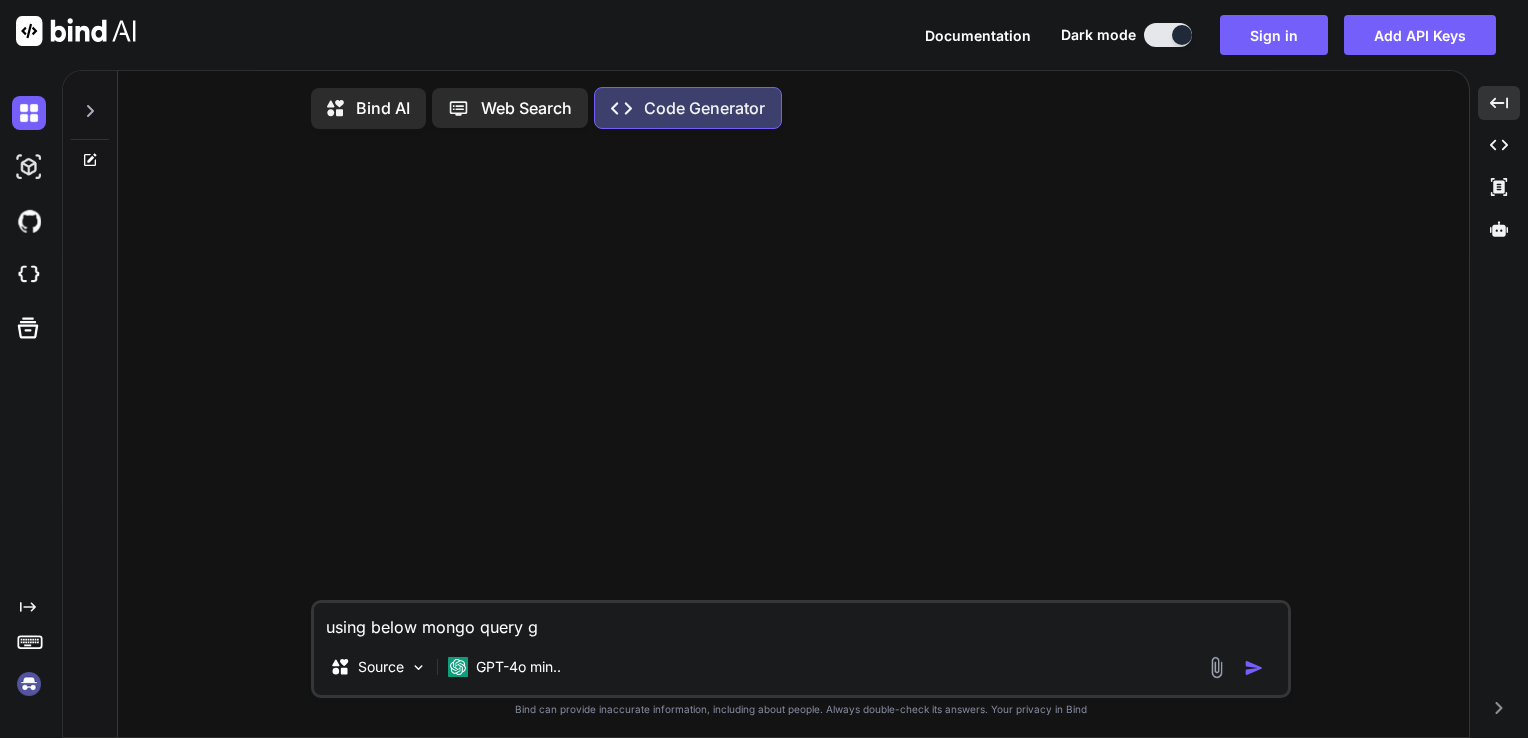 type on "using below mongo query ge" 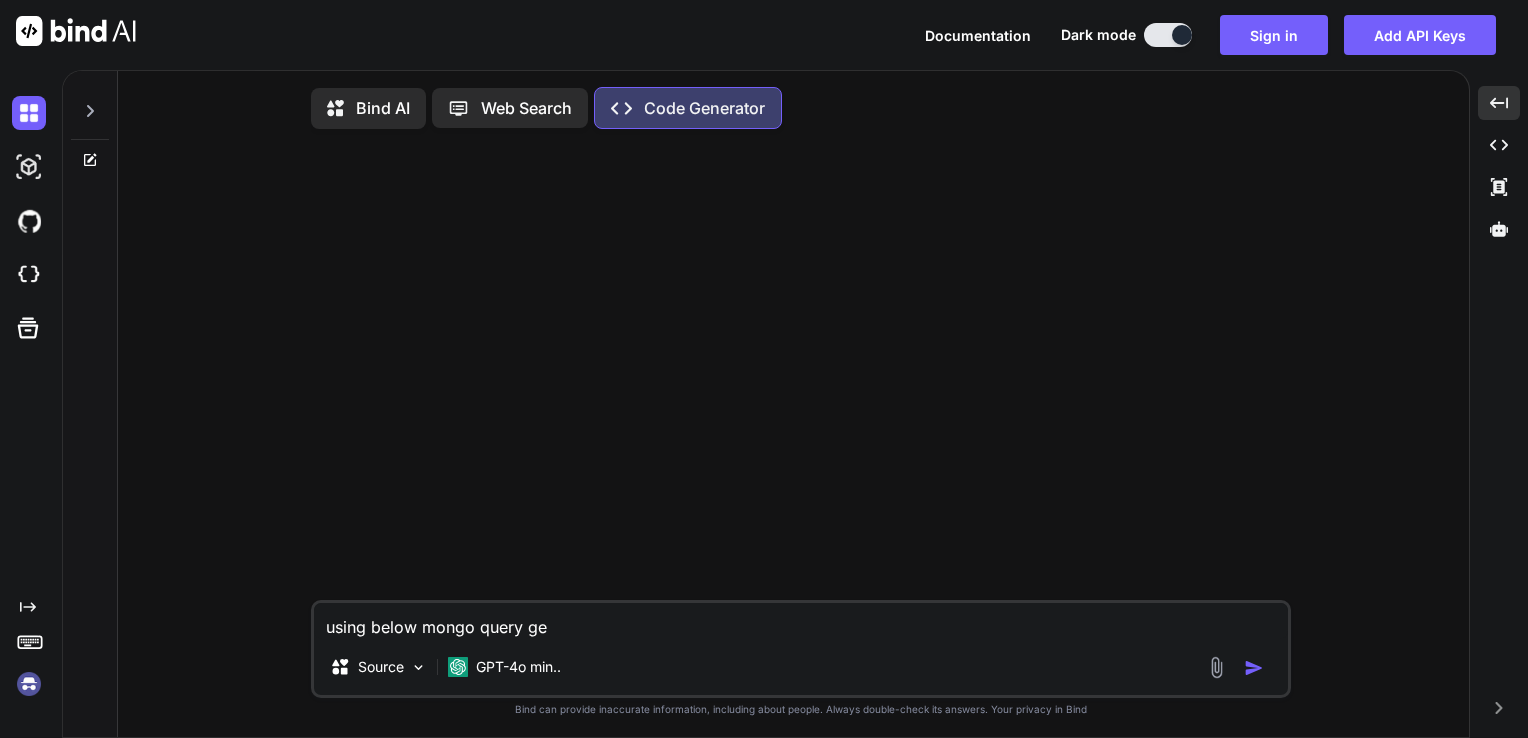 type on "x" 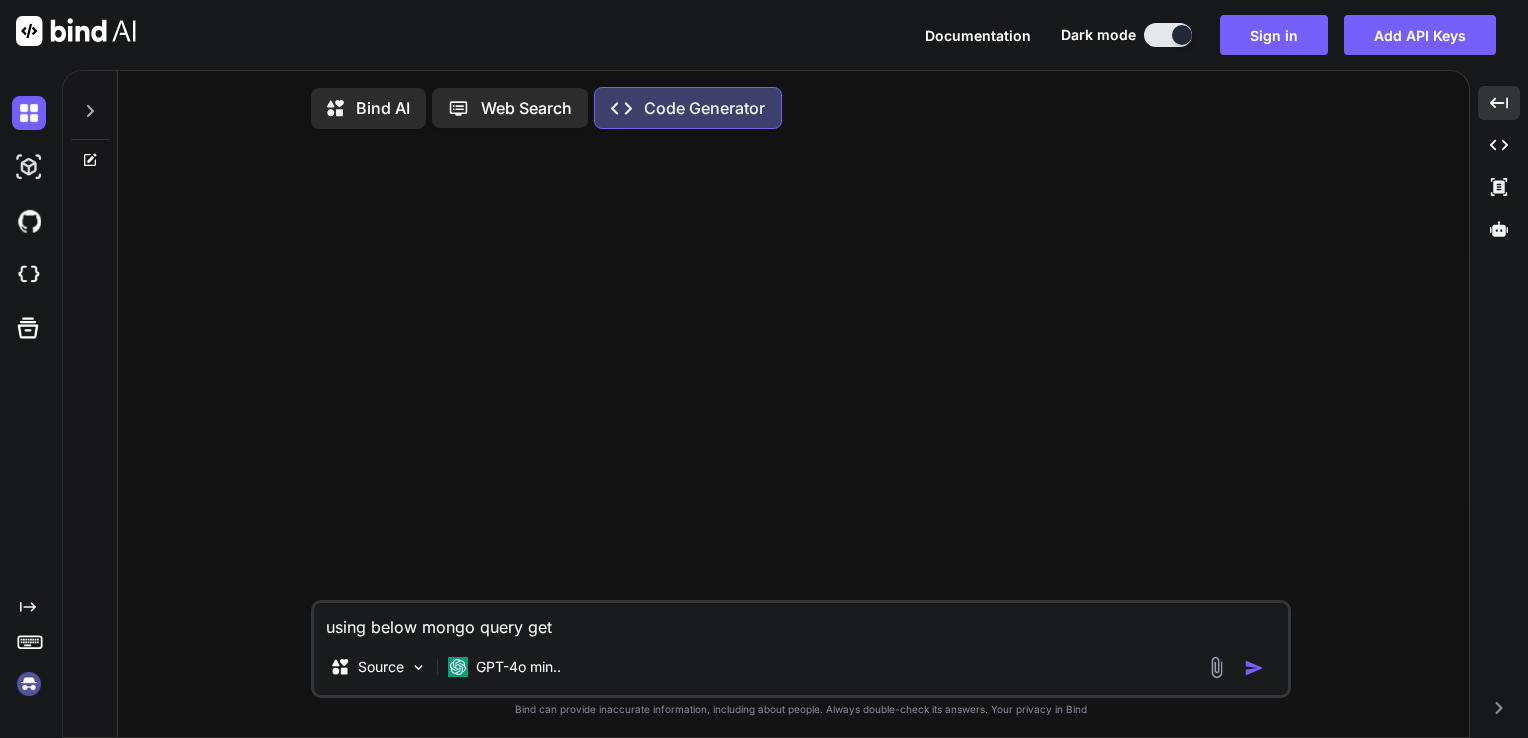 type on "using below mongo query gett" 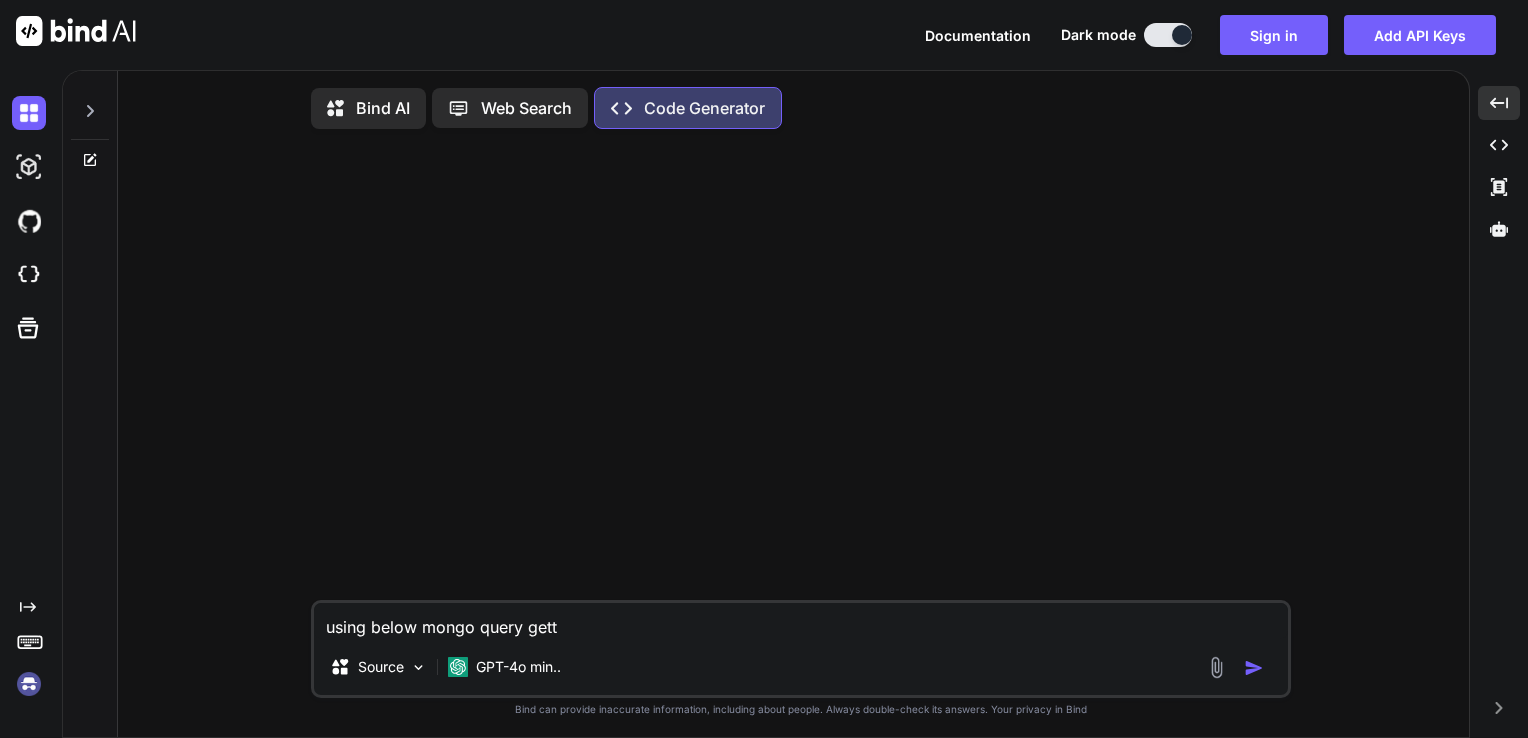 type on "using below mongo query getti" 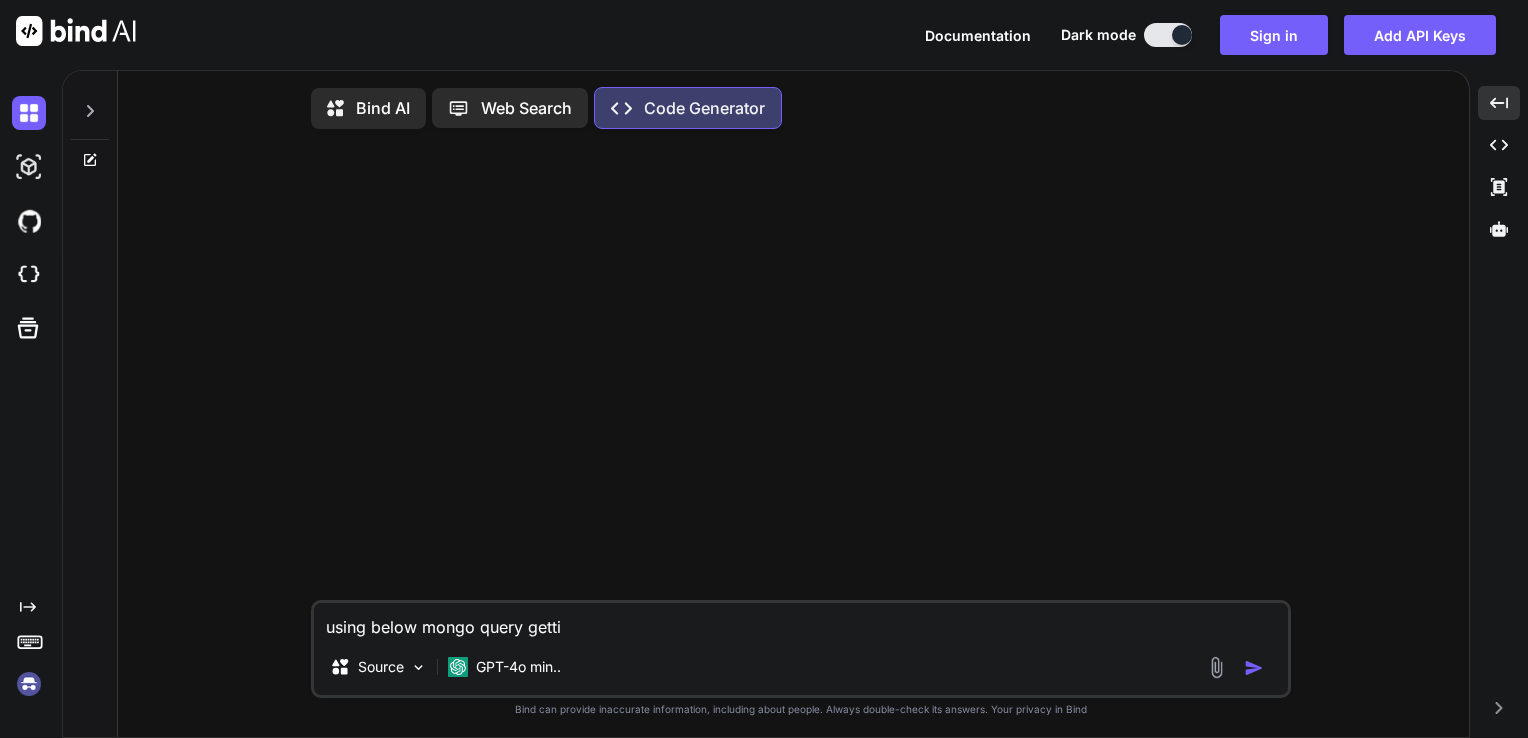 type on "using below mongo query gettin" 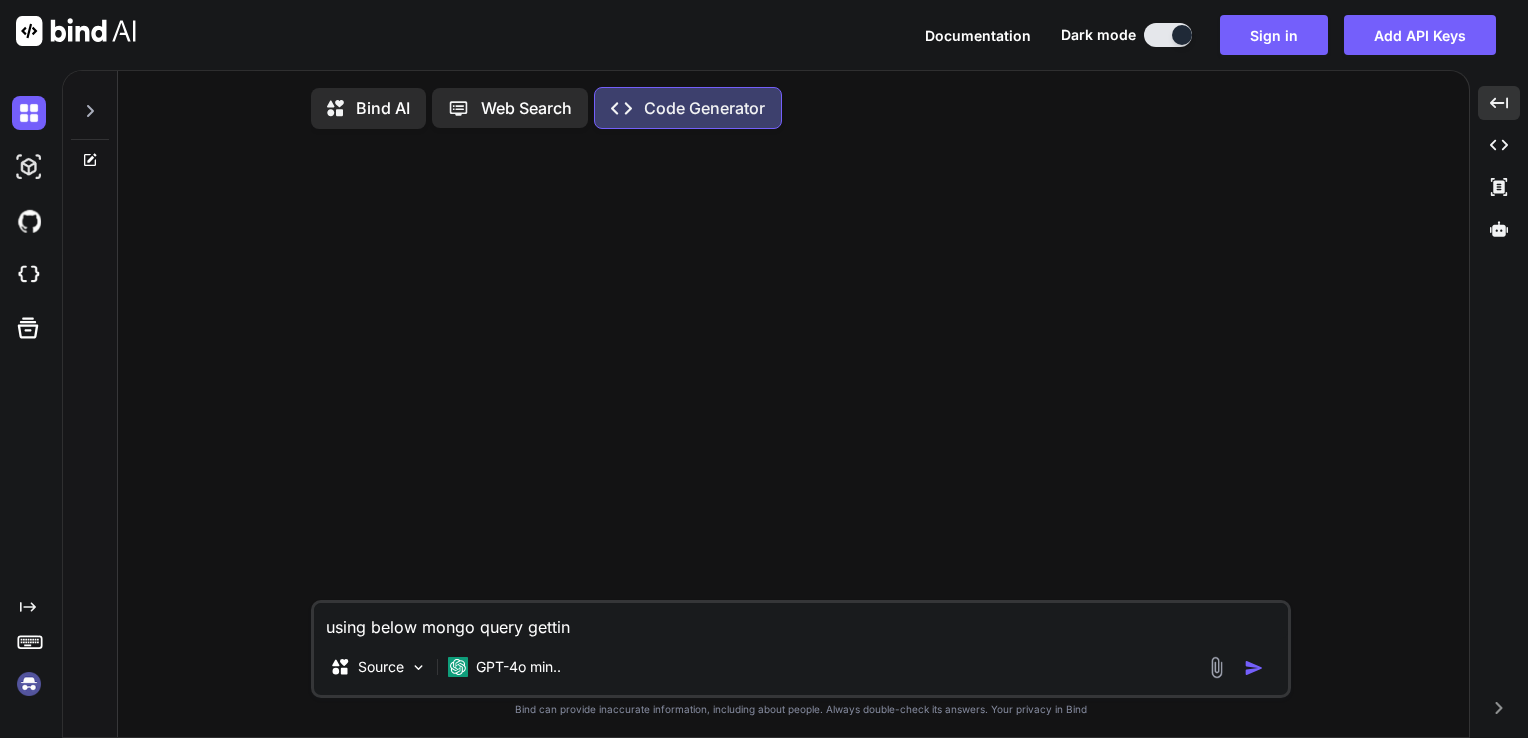 type on "using below mongo querygettin" 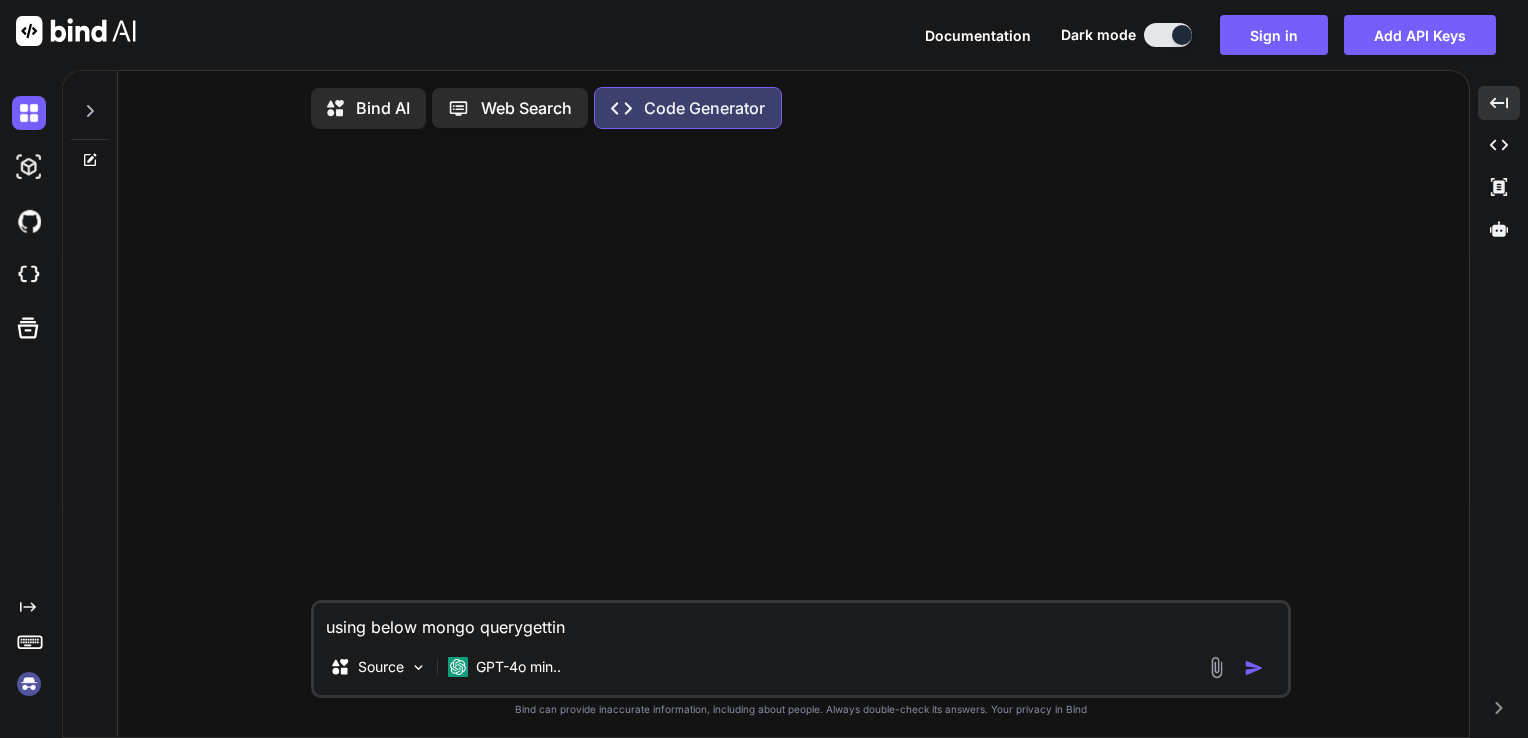 type on "x" 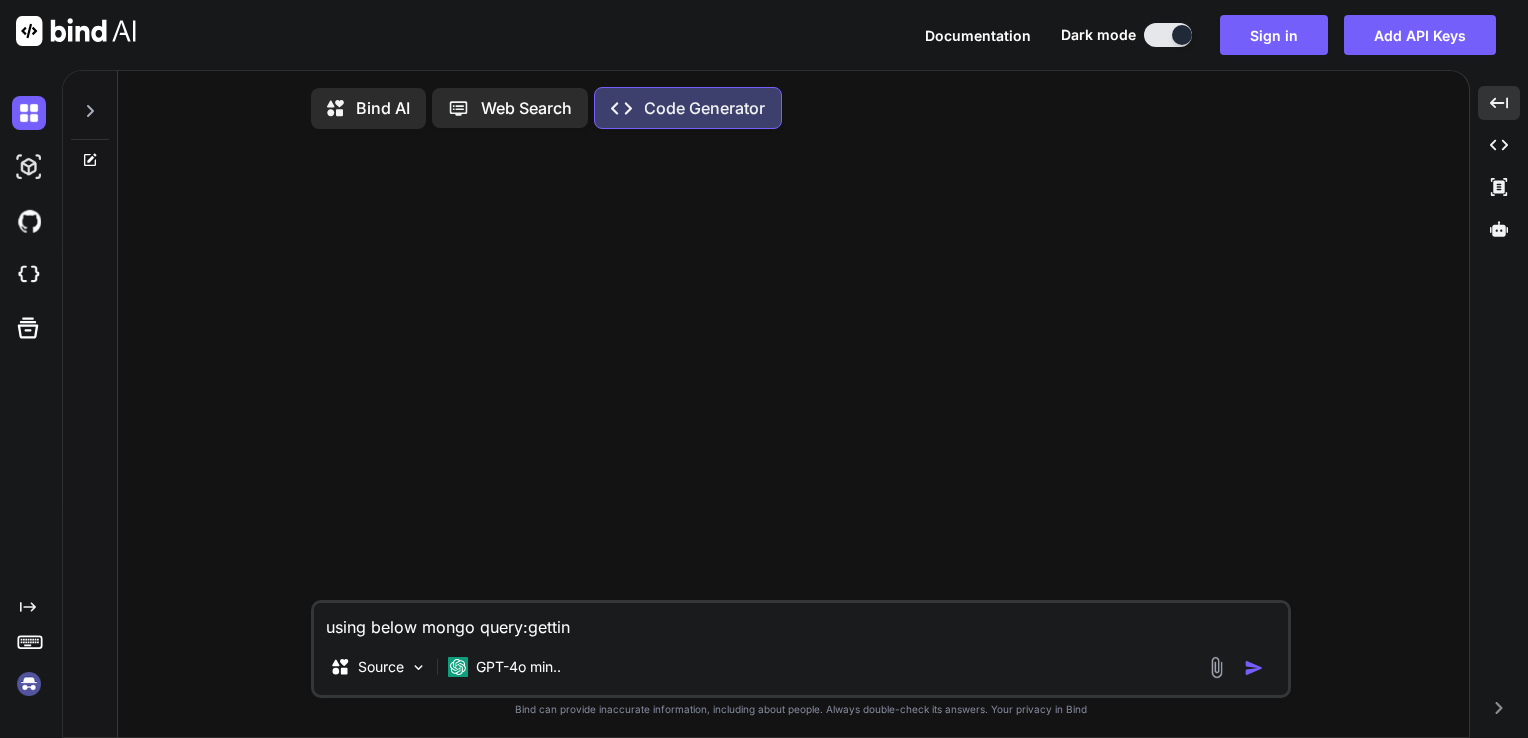 type on "using below mongo query: gettin" 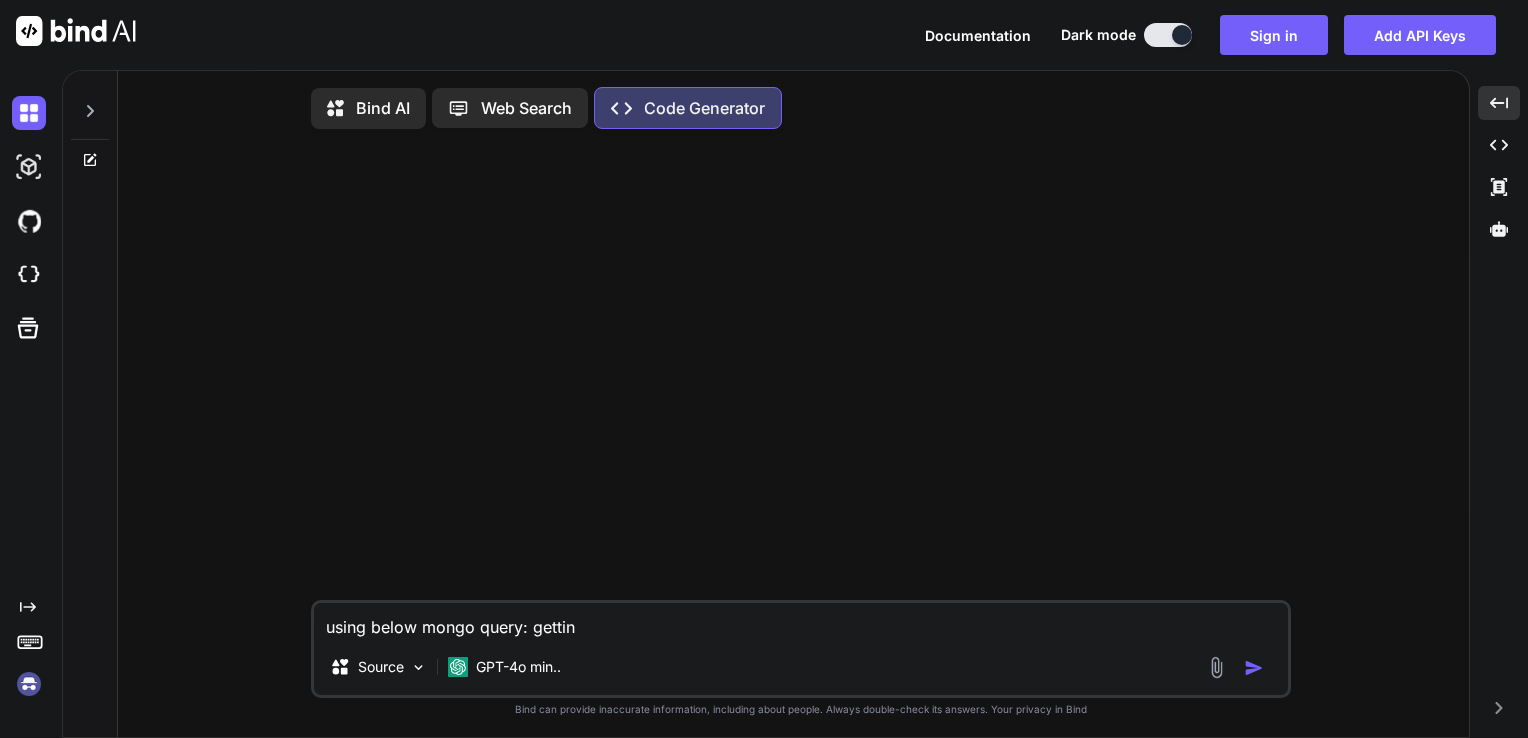 type on "using below mongo query: getti" 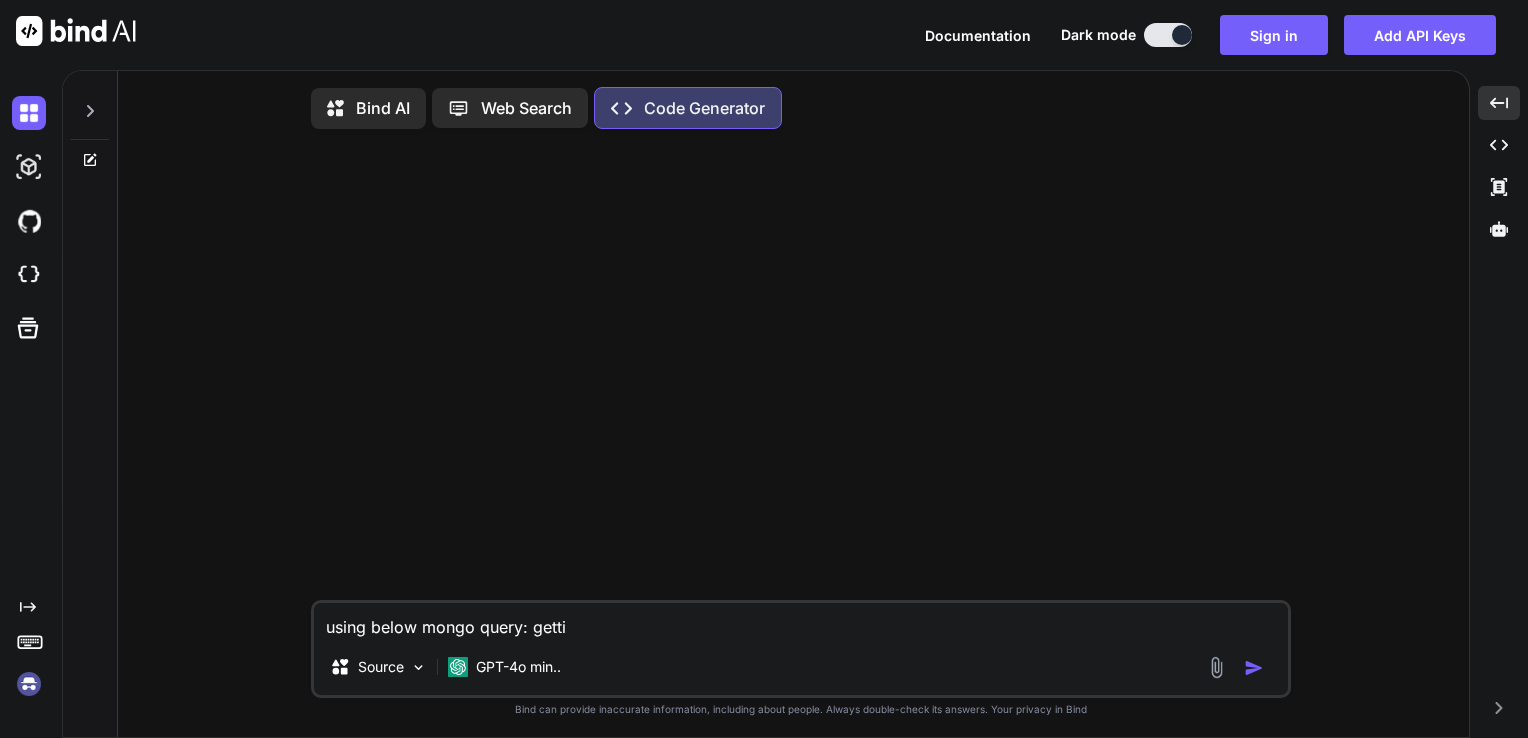 type on "using below mongo query: gett" 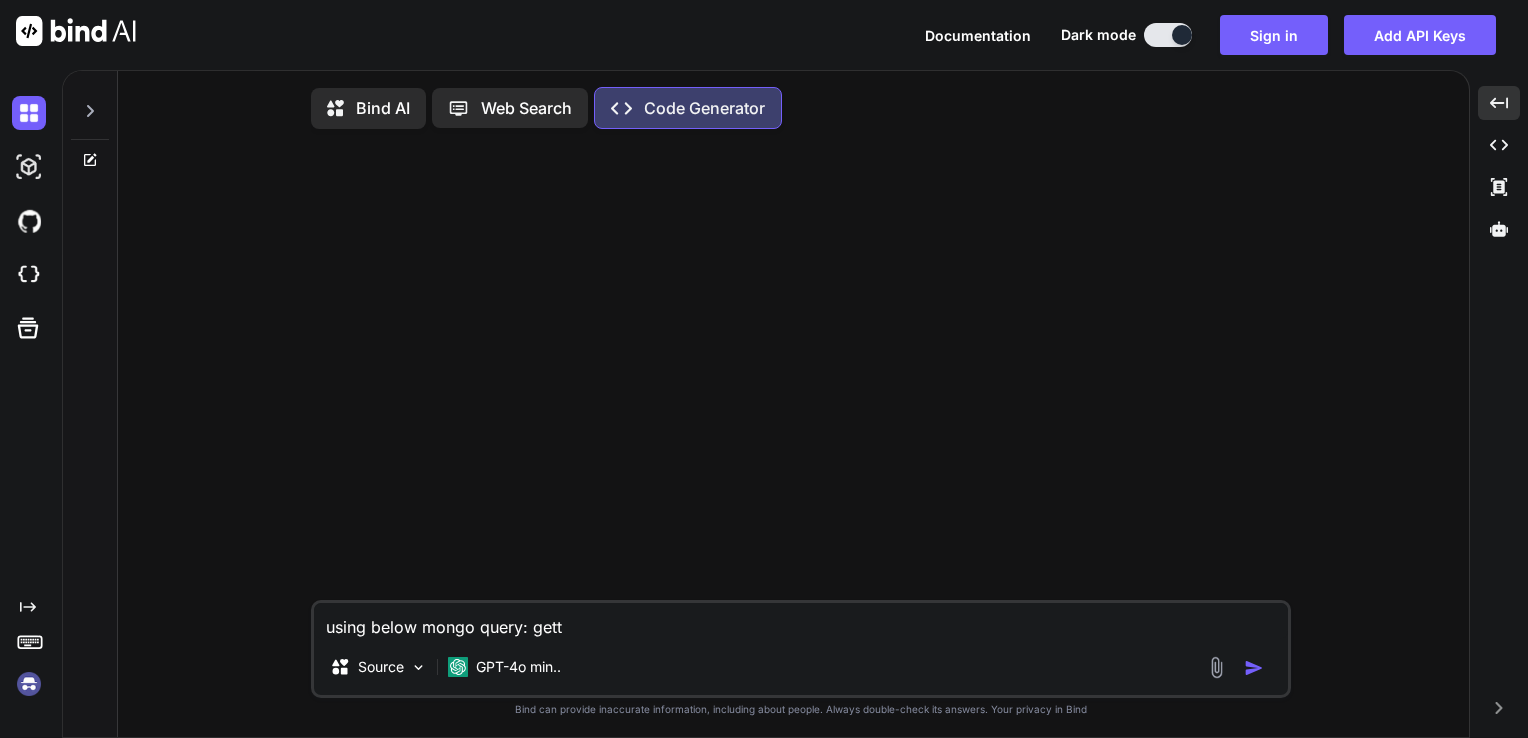 type on "x" 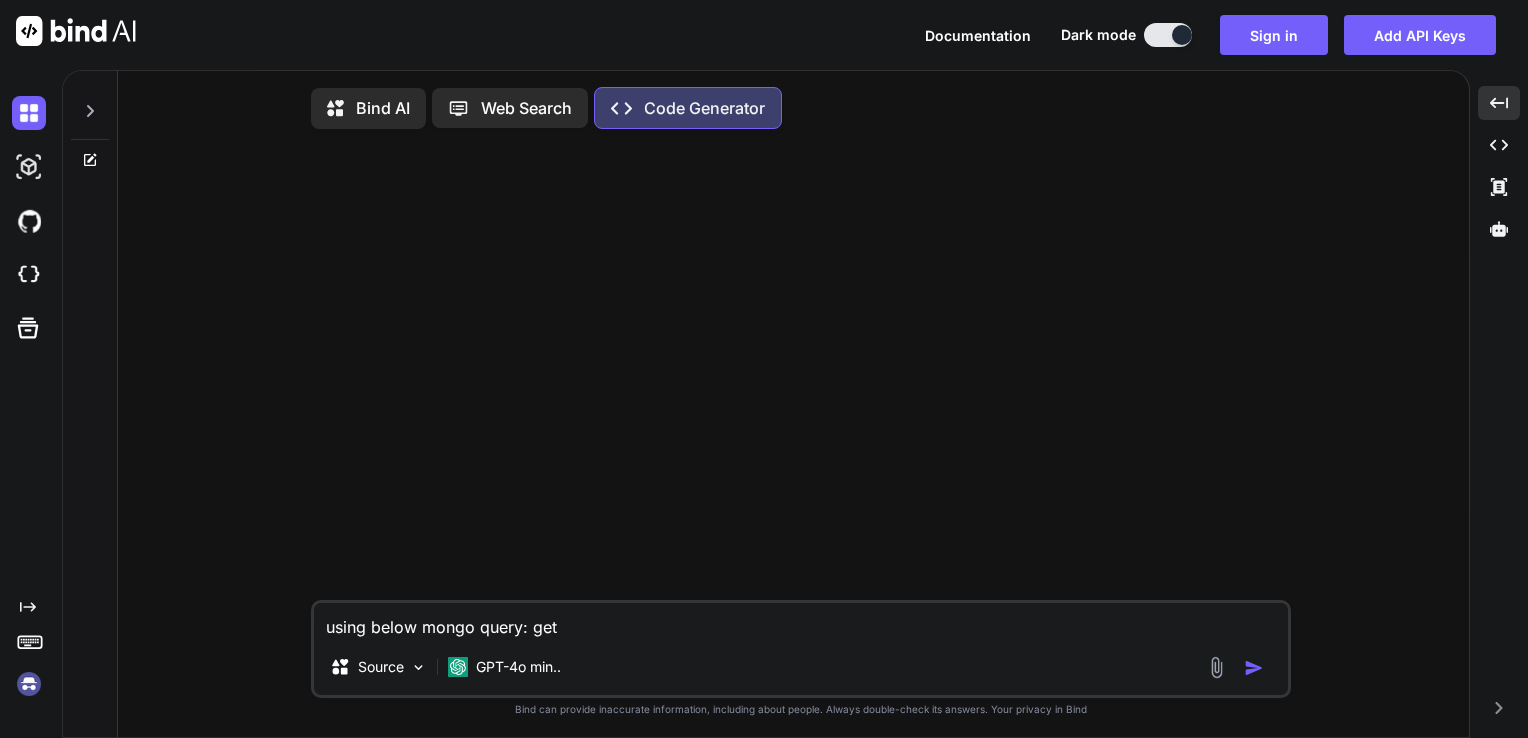 type on "using below mongo query: ge" 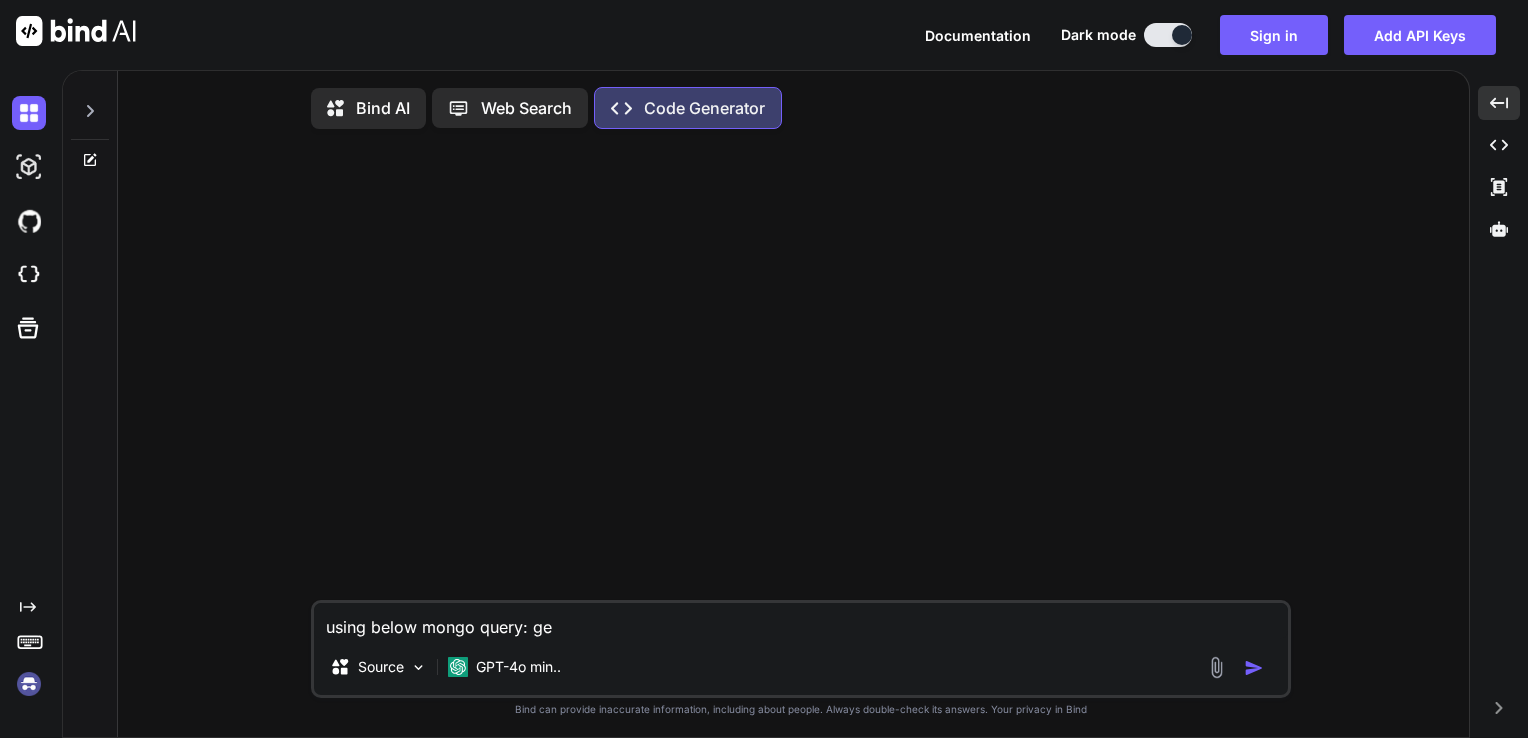 type on "using below mongo query: g" 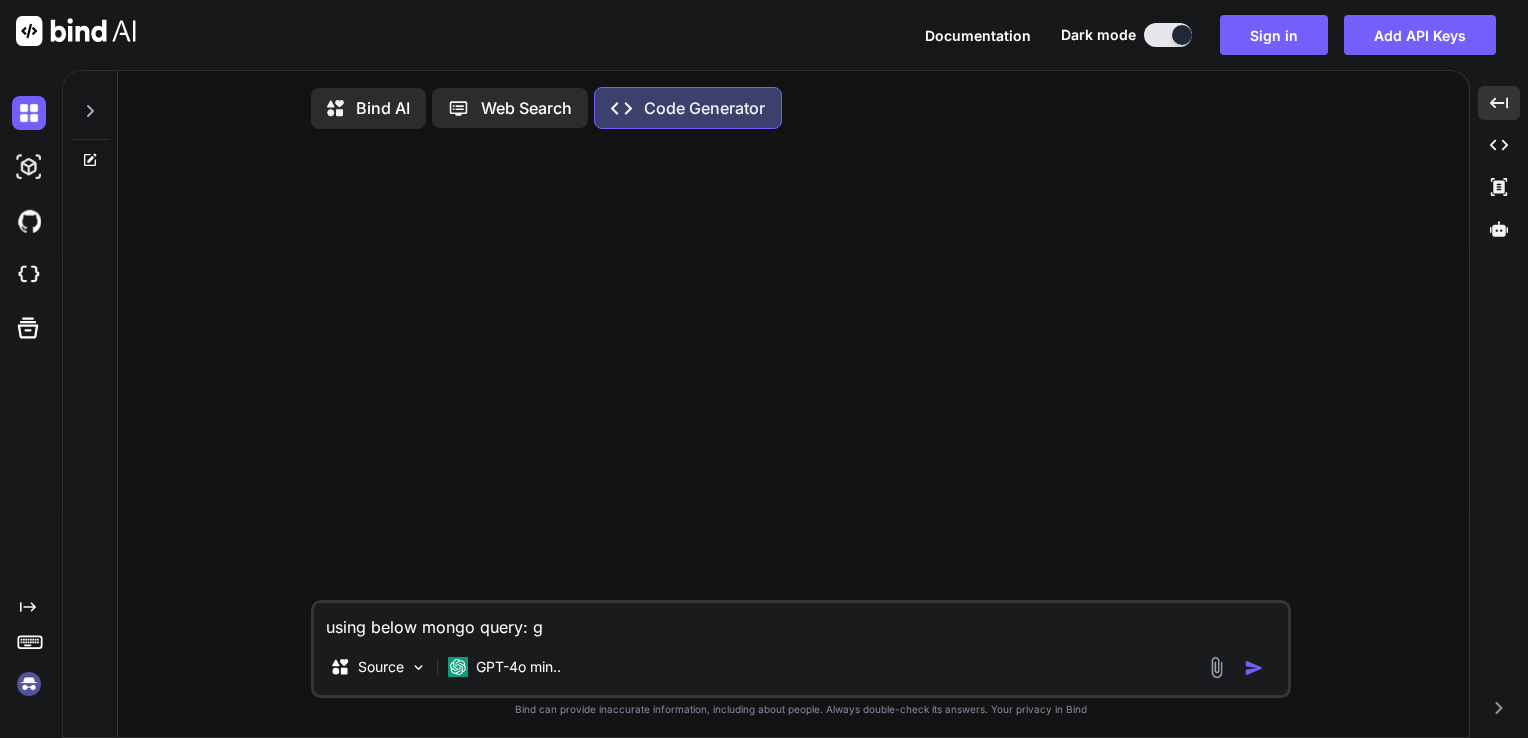 type on "using below mongo query:" 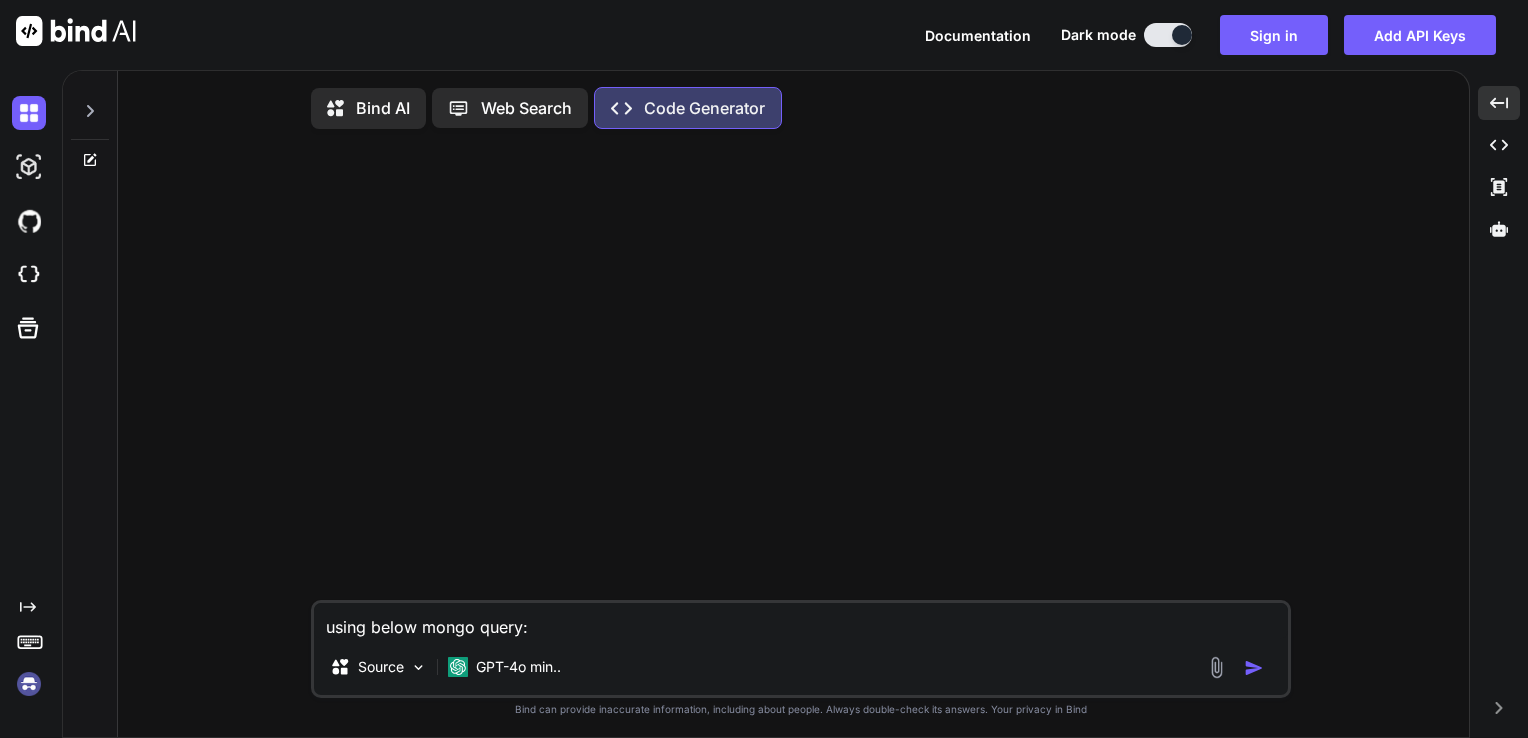 type on "using below mongo query:" 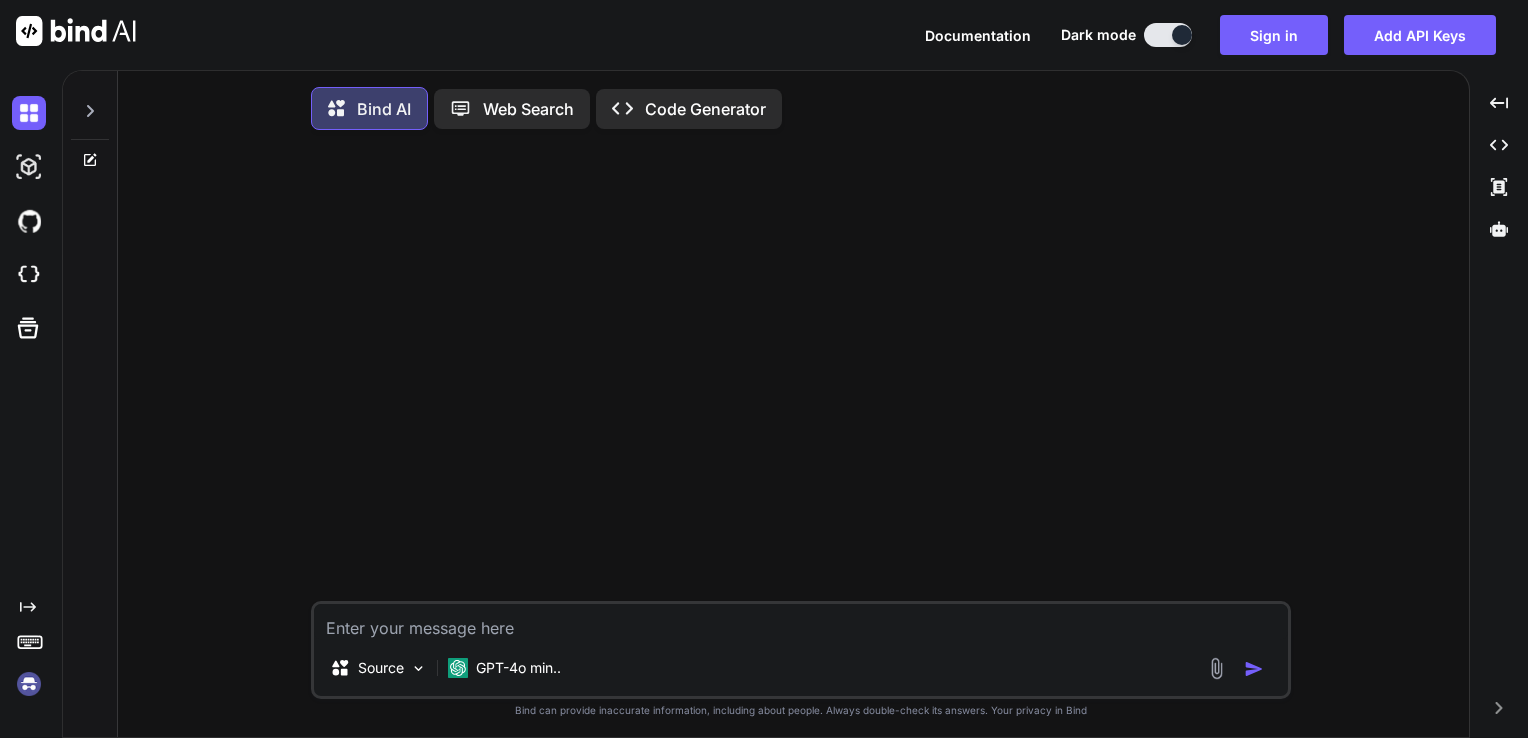 click at bounding box center [801, 622] 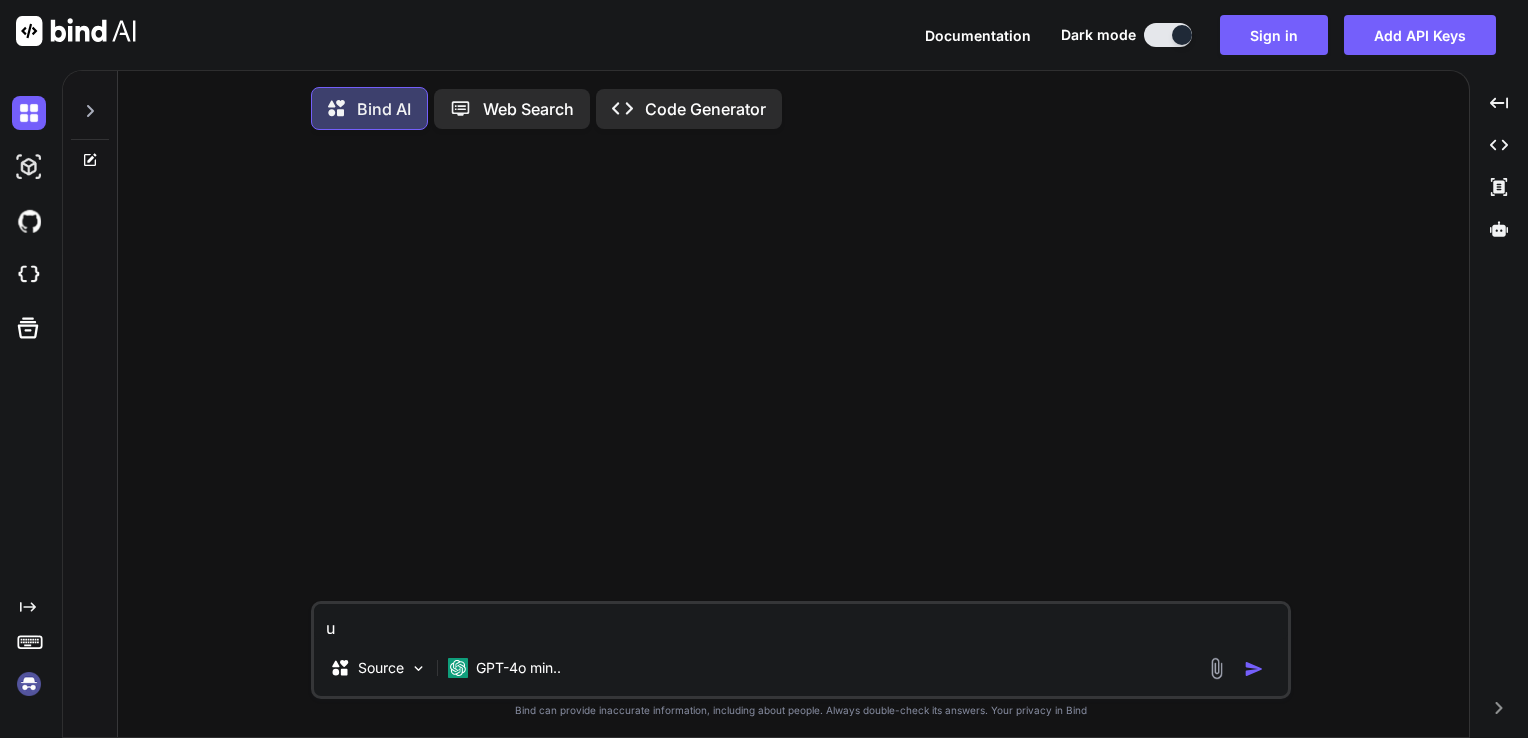 type on "x" 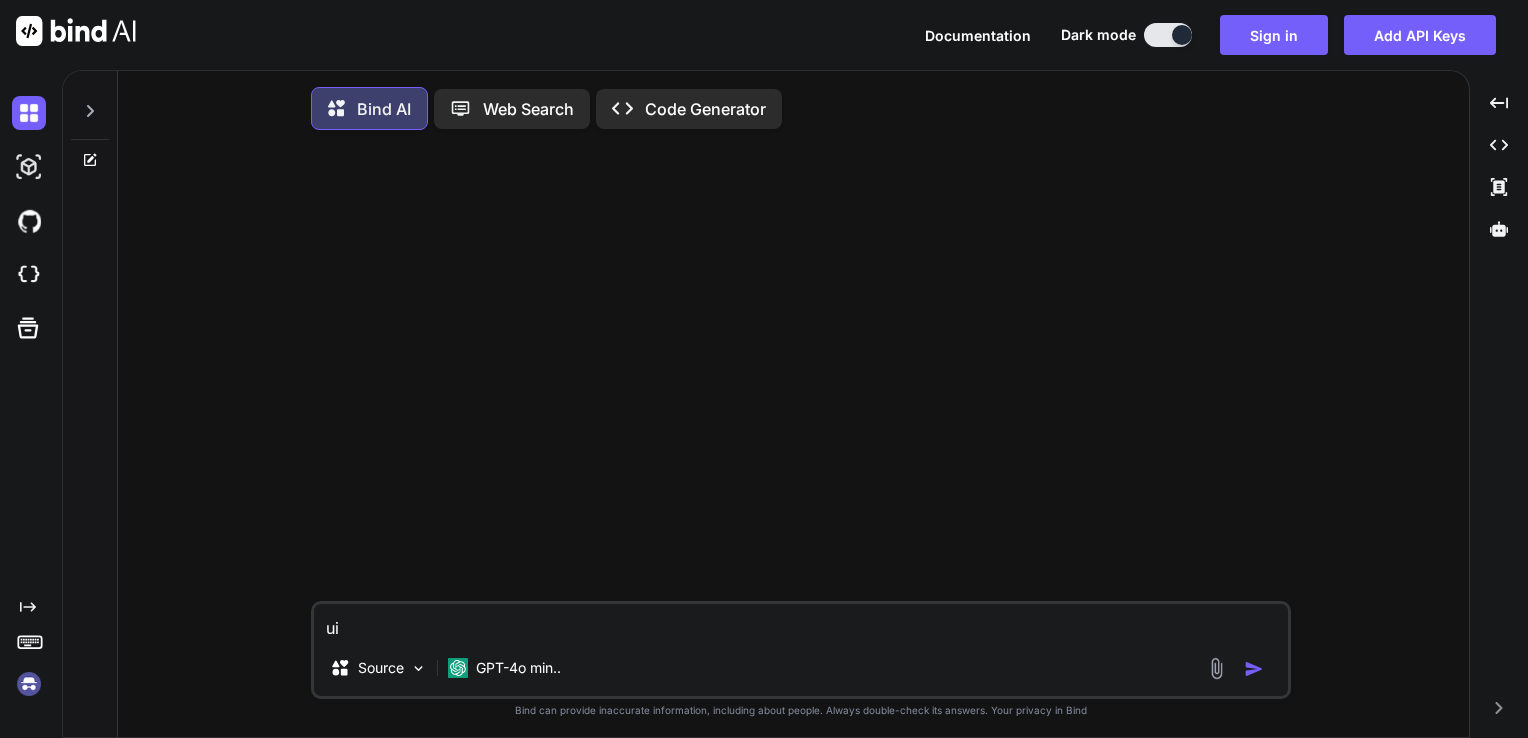 type on "x" 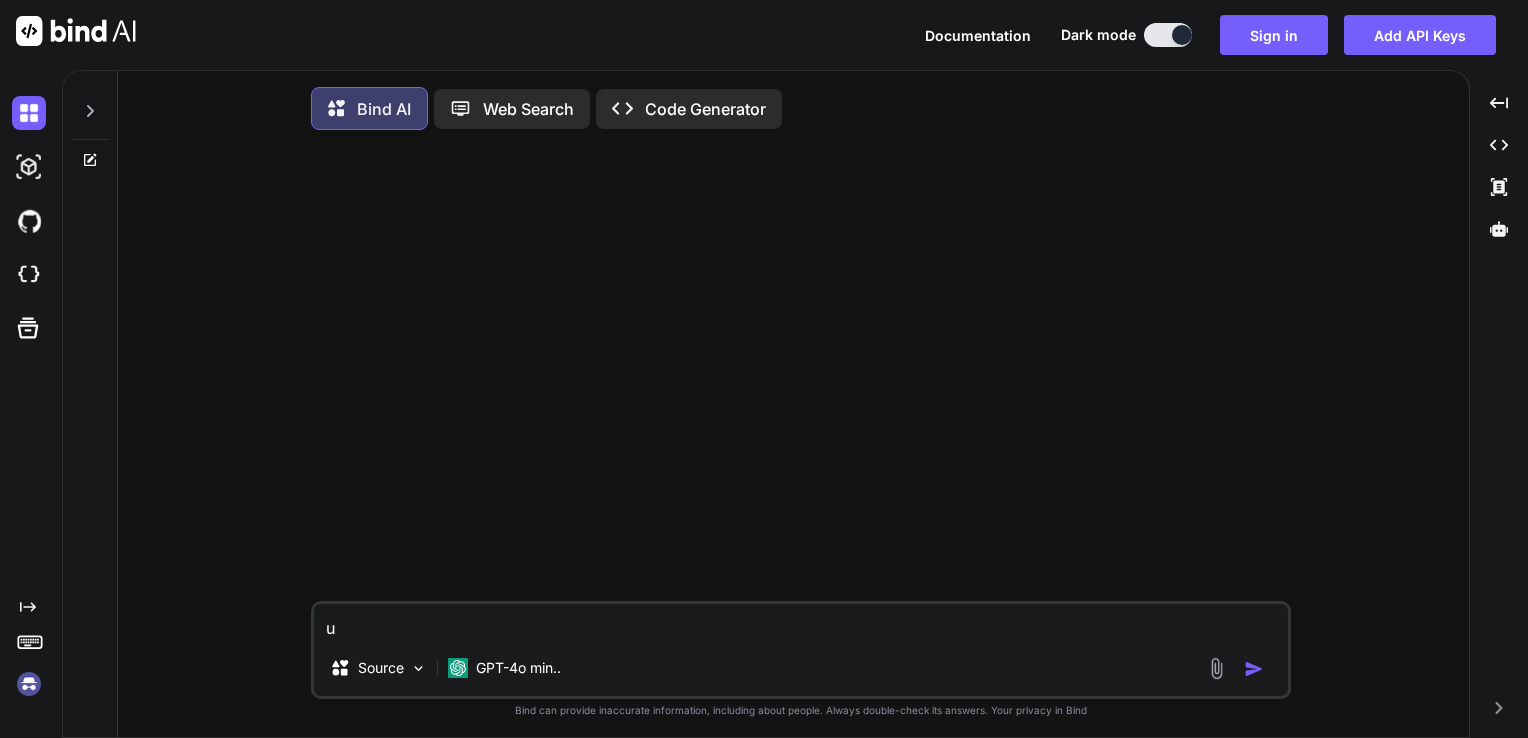type on "x" 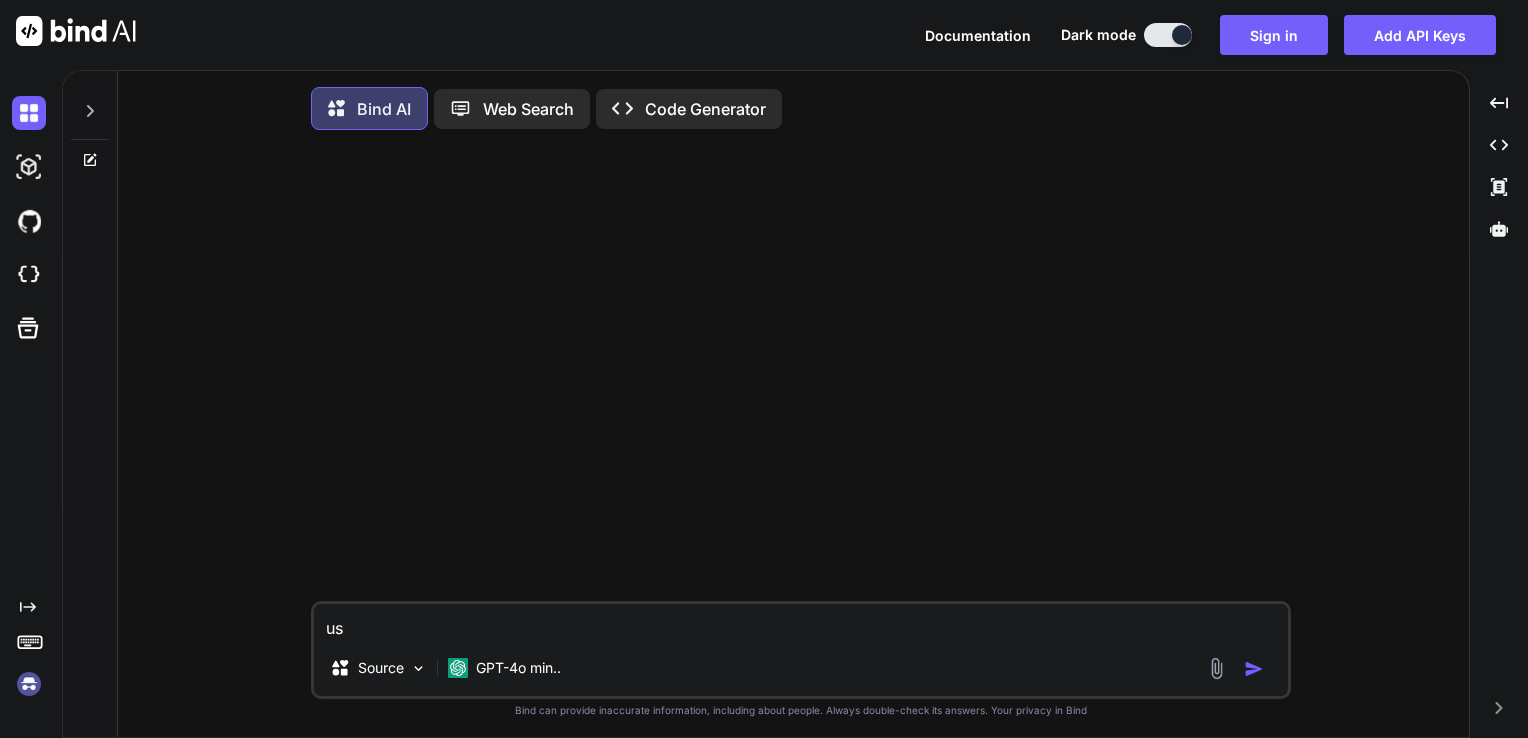 type on "x" 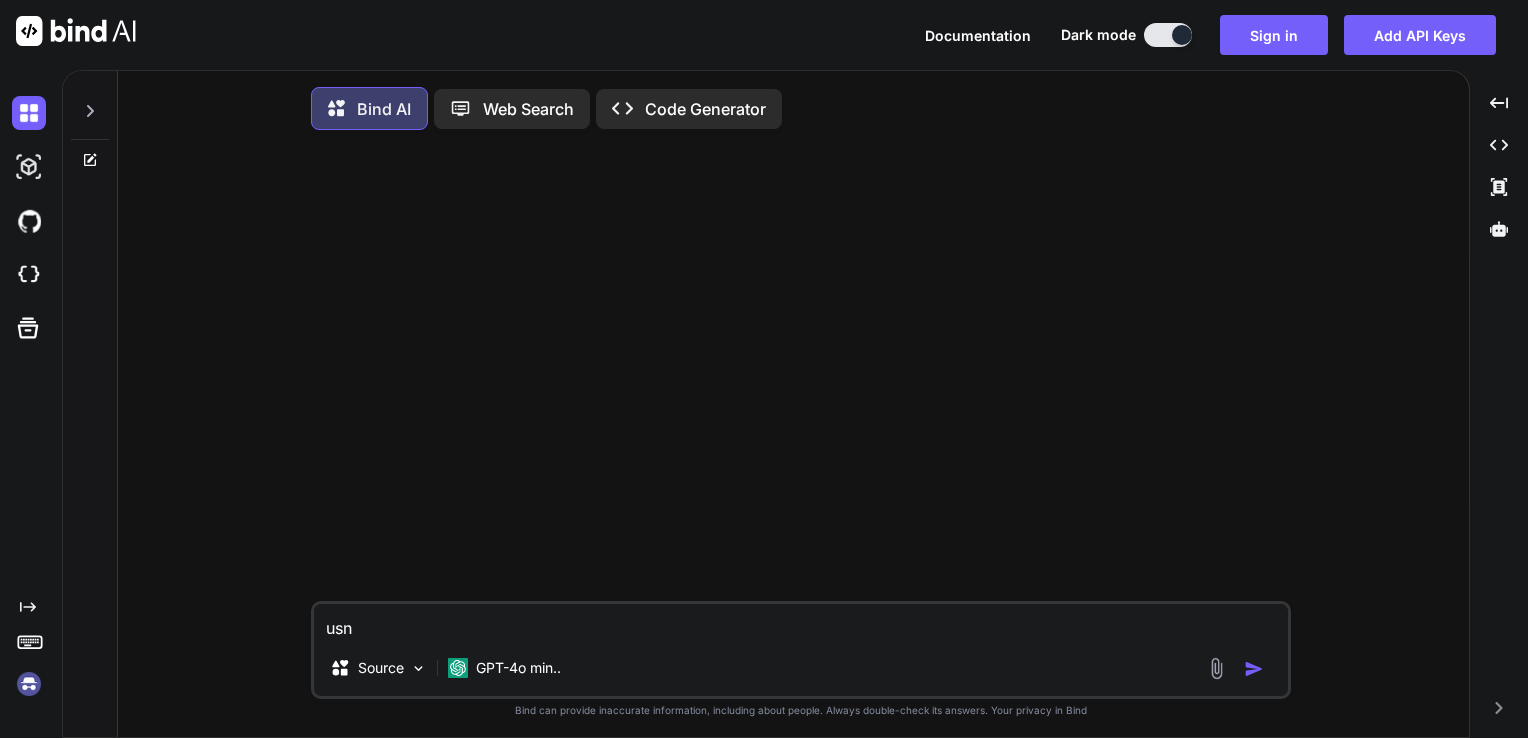 type on "x" 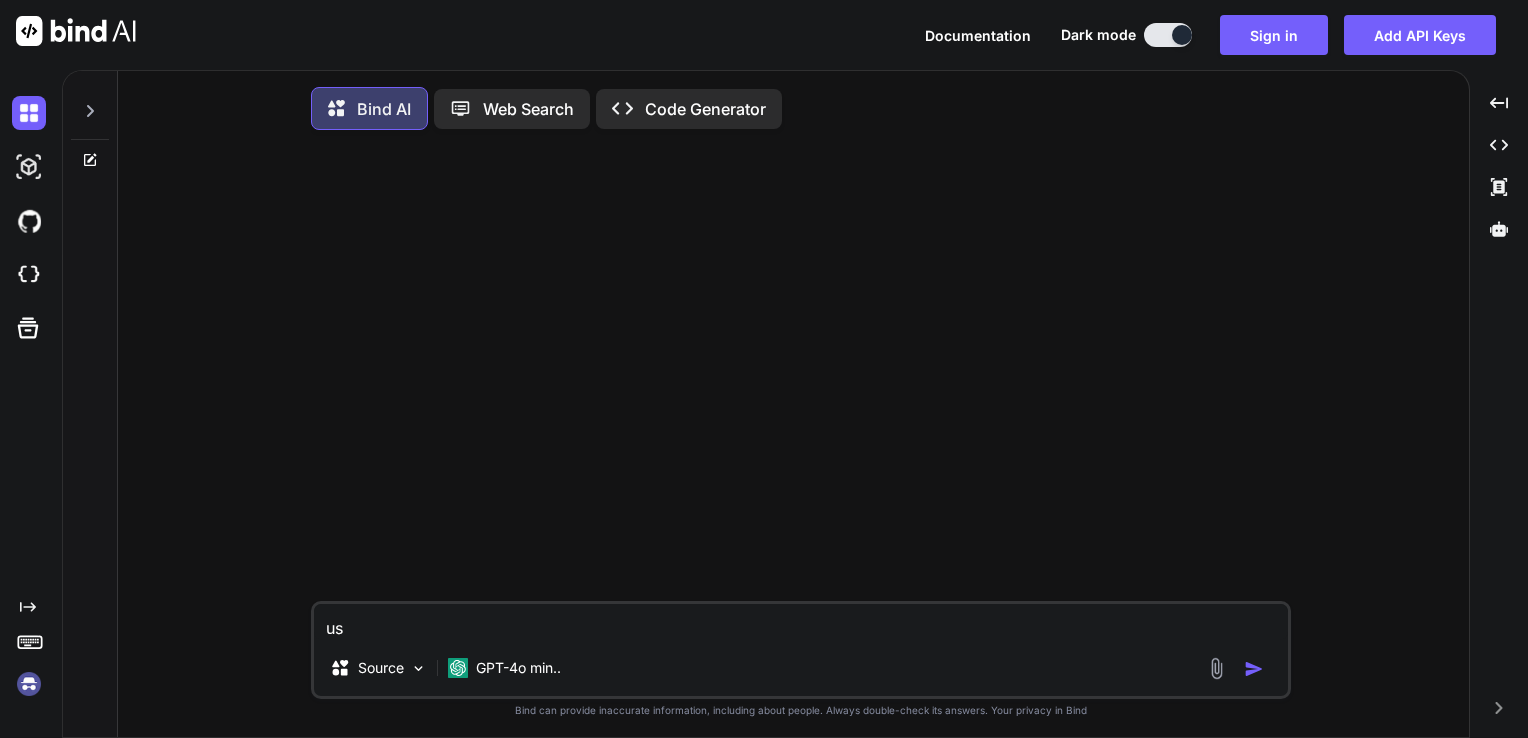 type on "x" 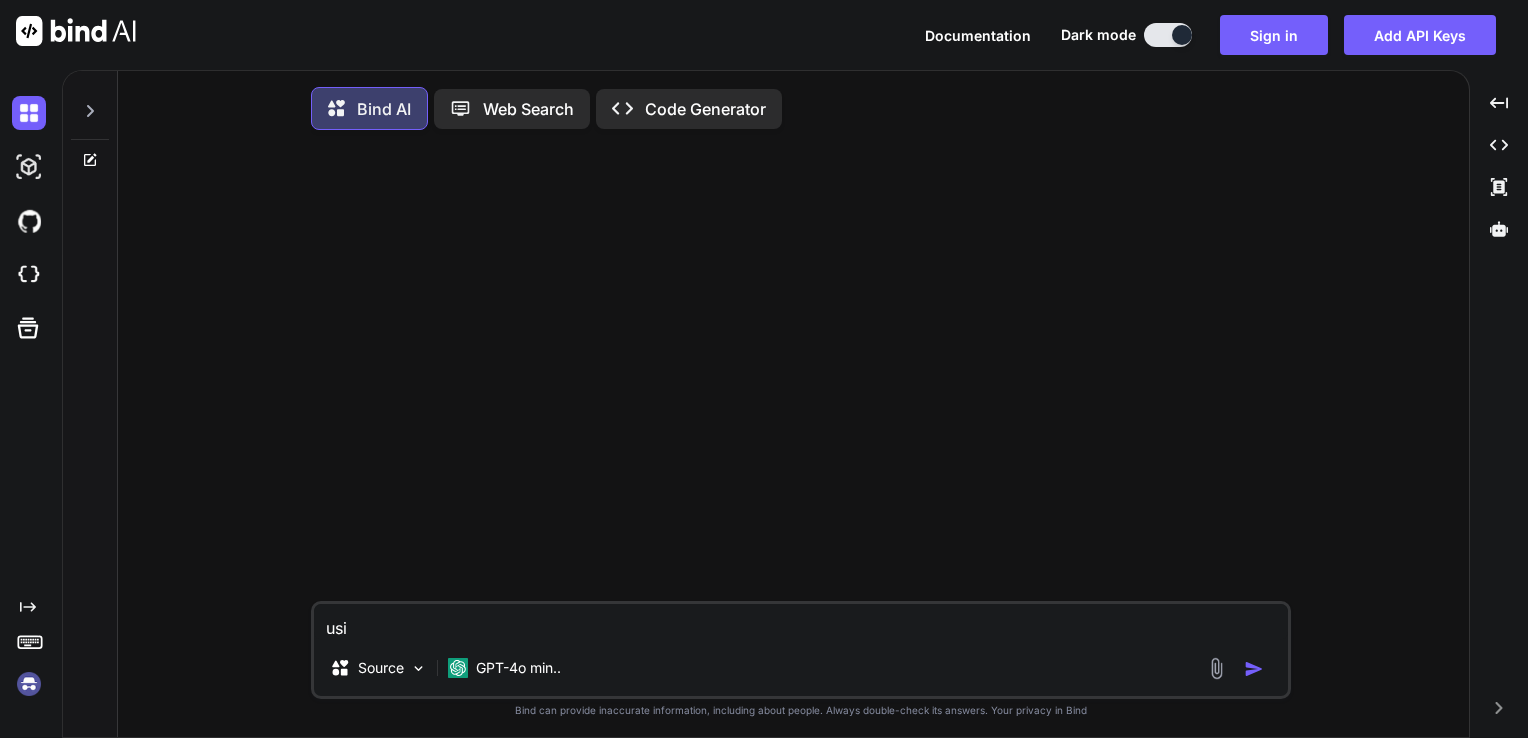 type on "x" 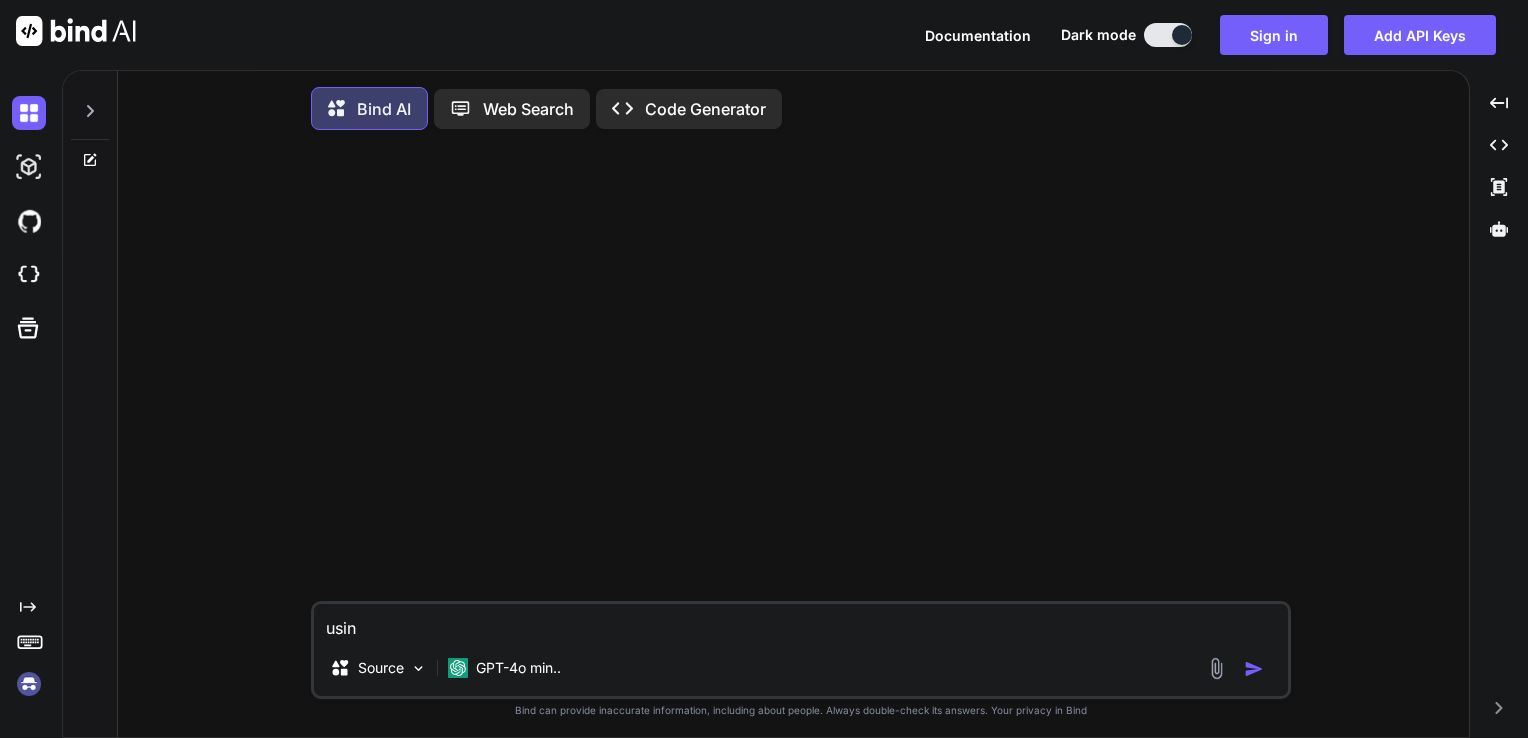 type on "x" 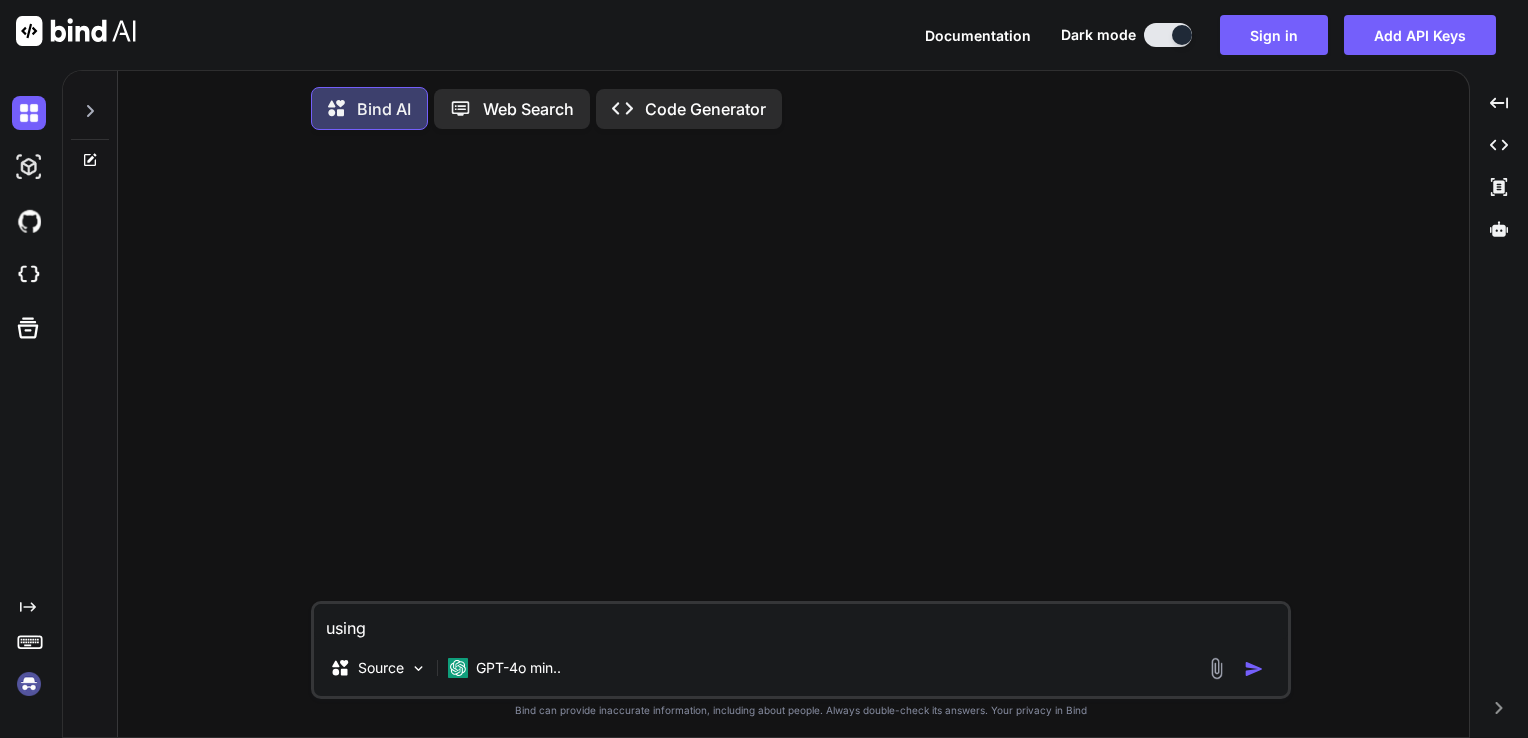 type on "x" 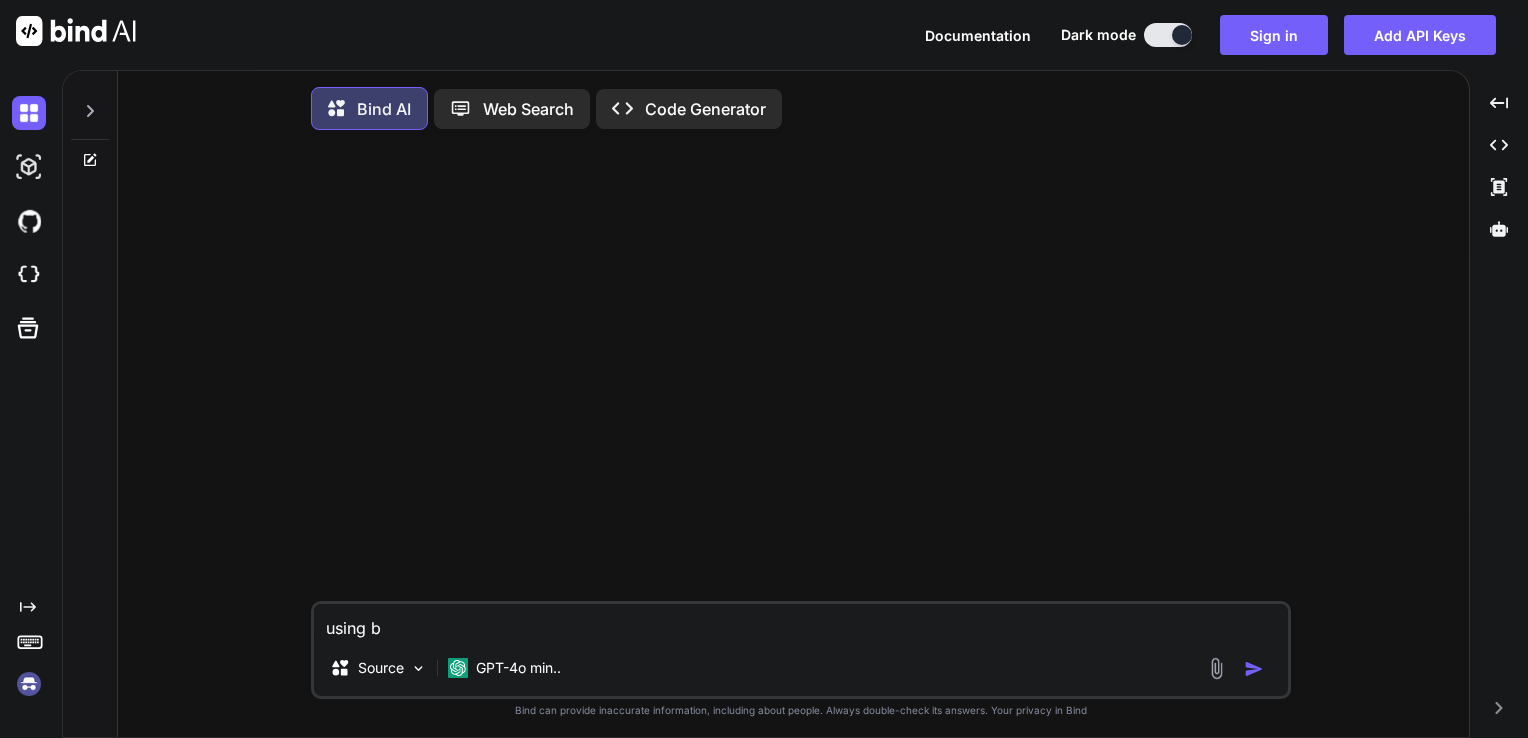 type on "x" 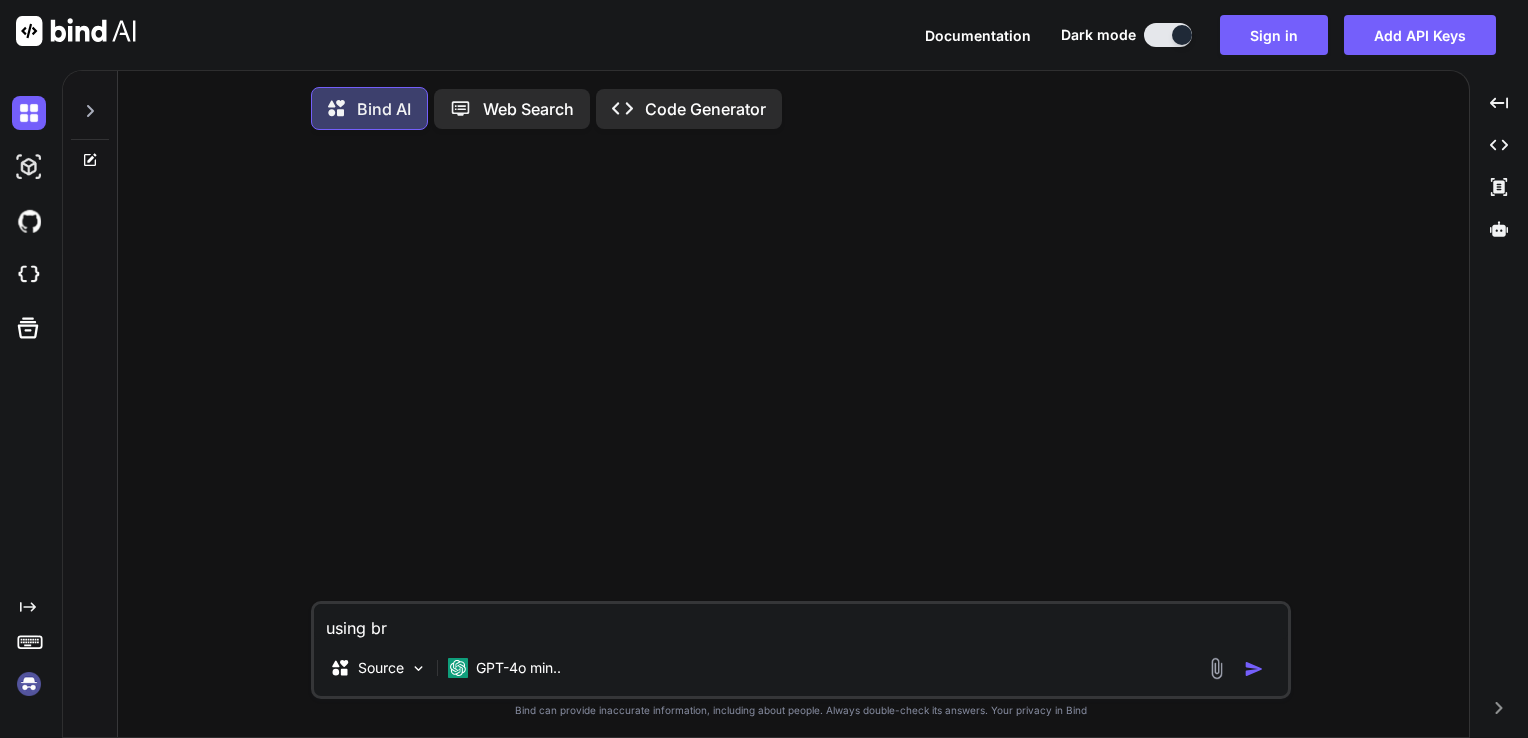 type on "x" 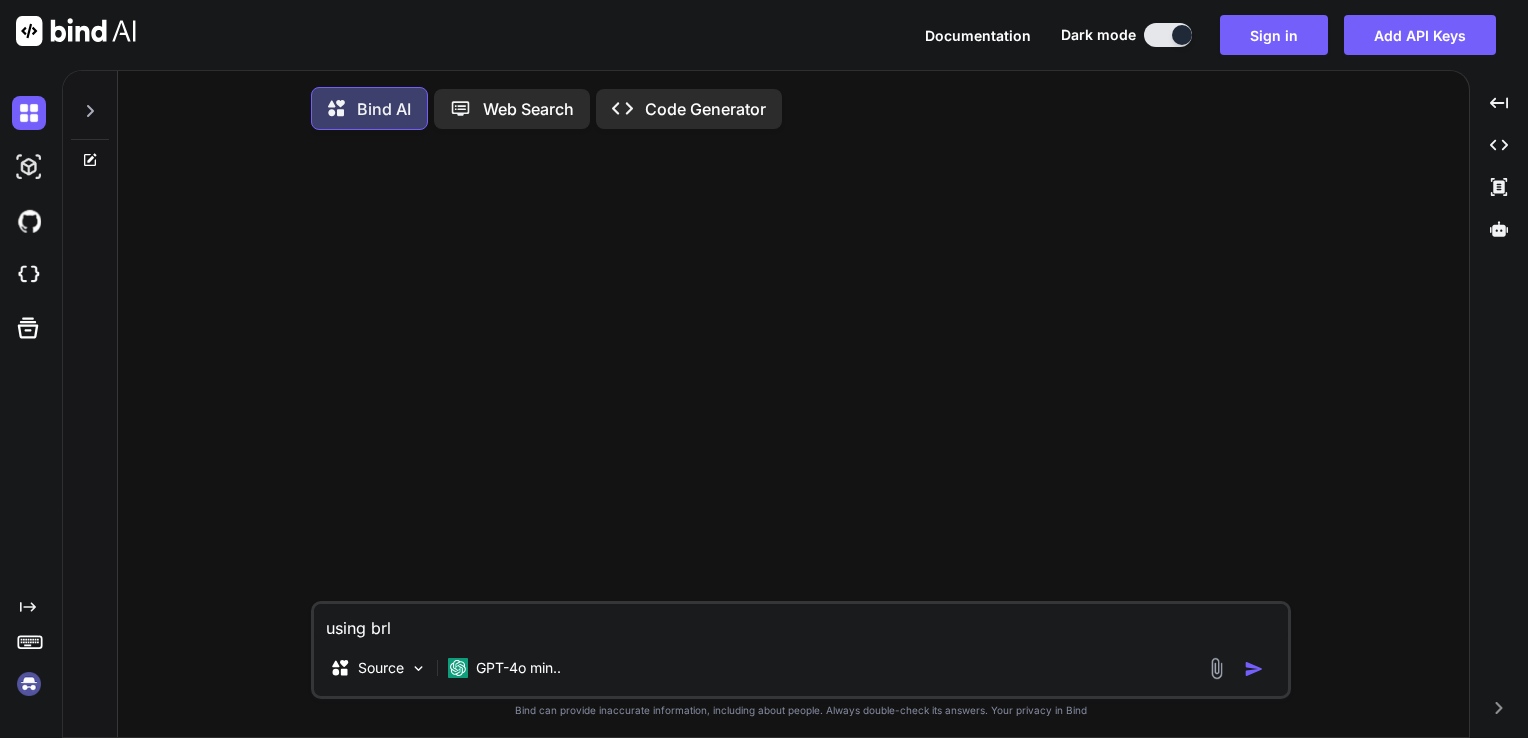 type on "x" 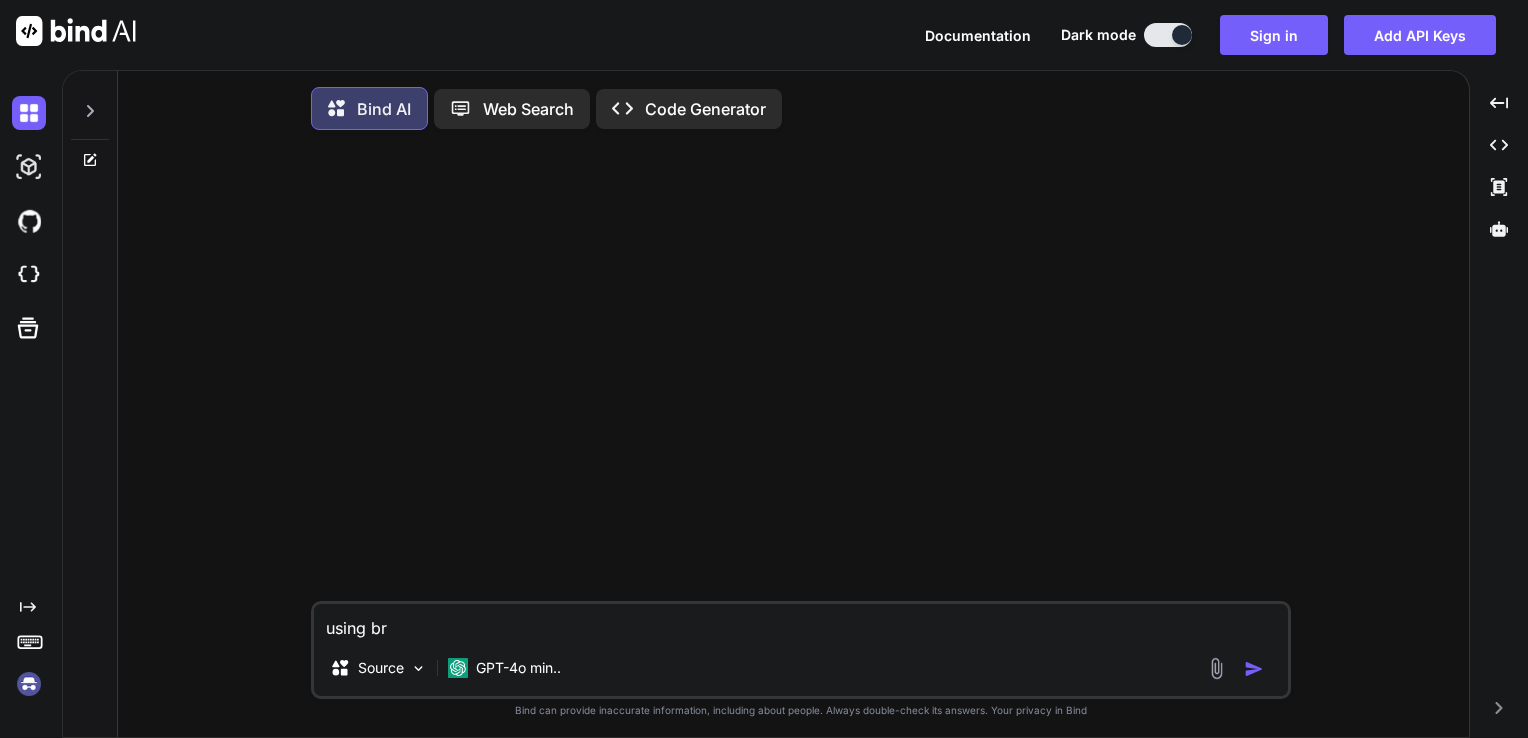 type on "x" 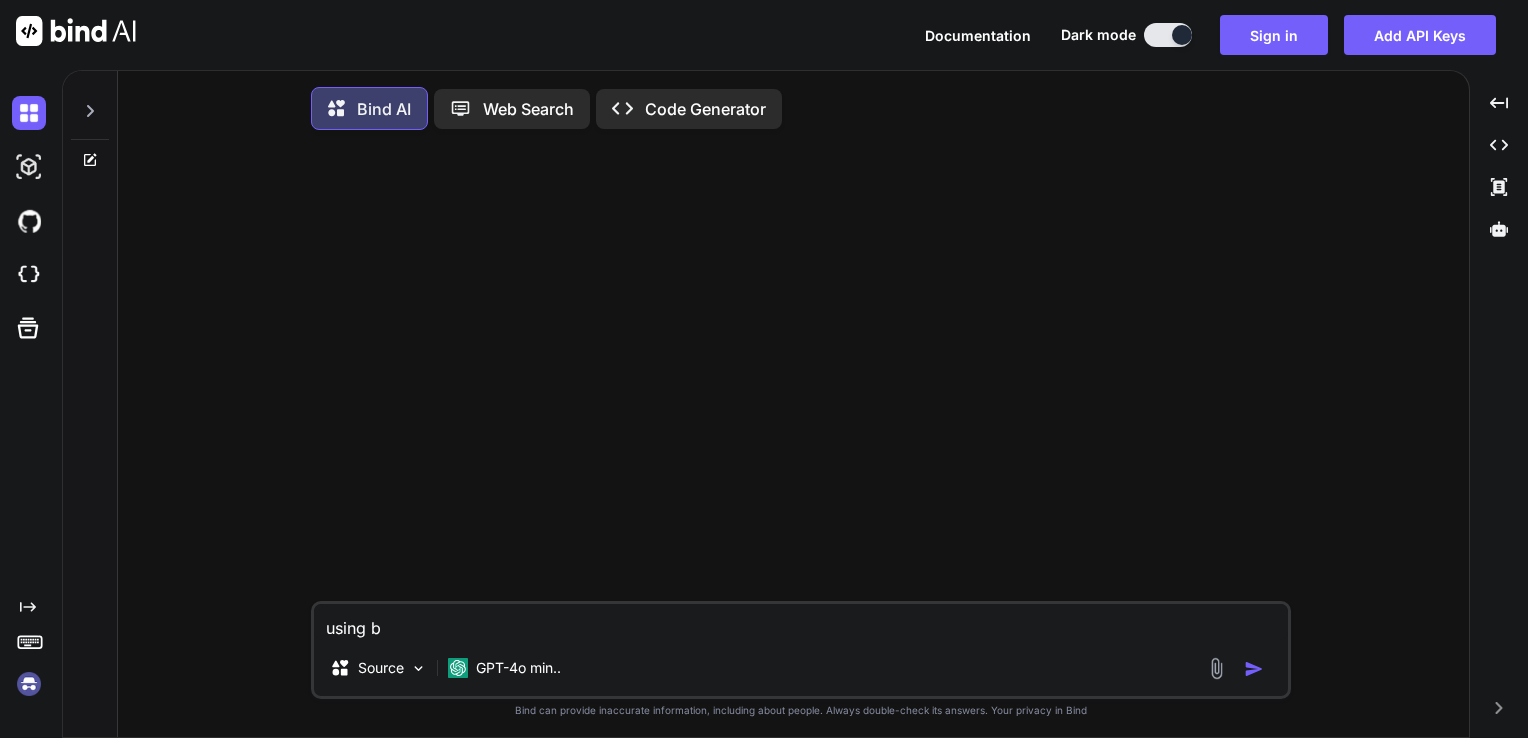 type on "x" 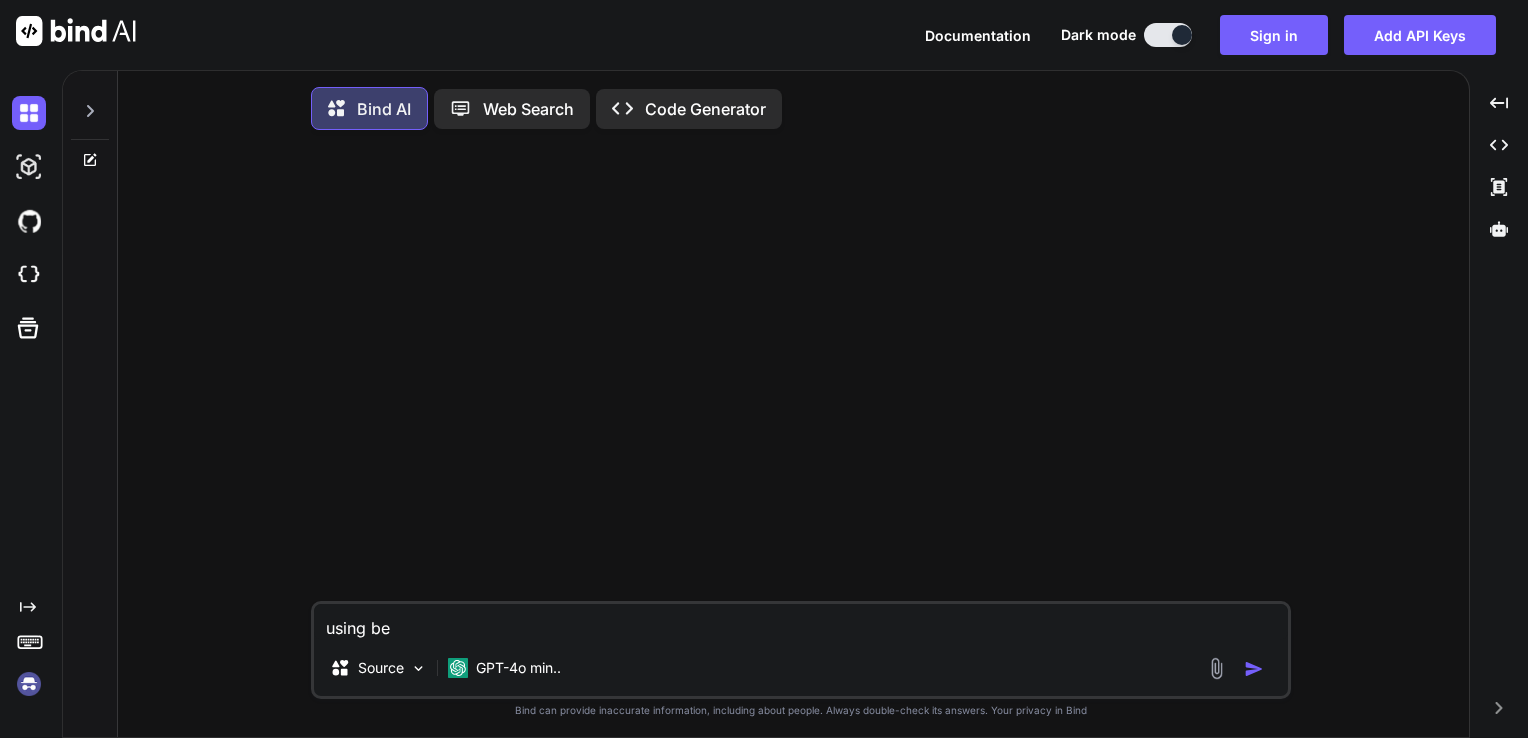 type on "x" 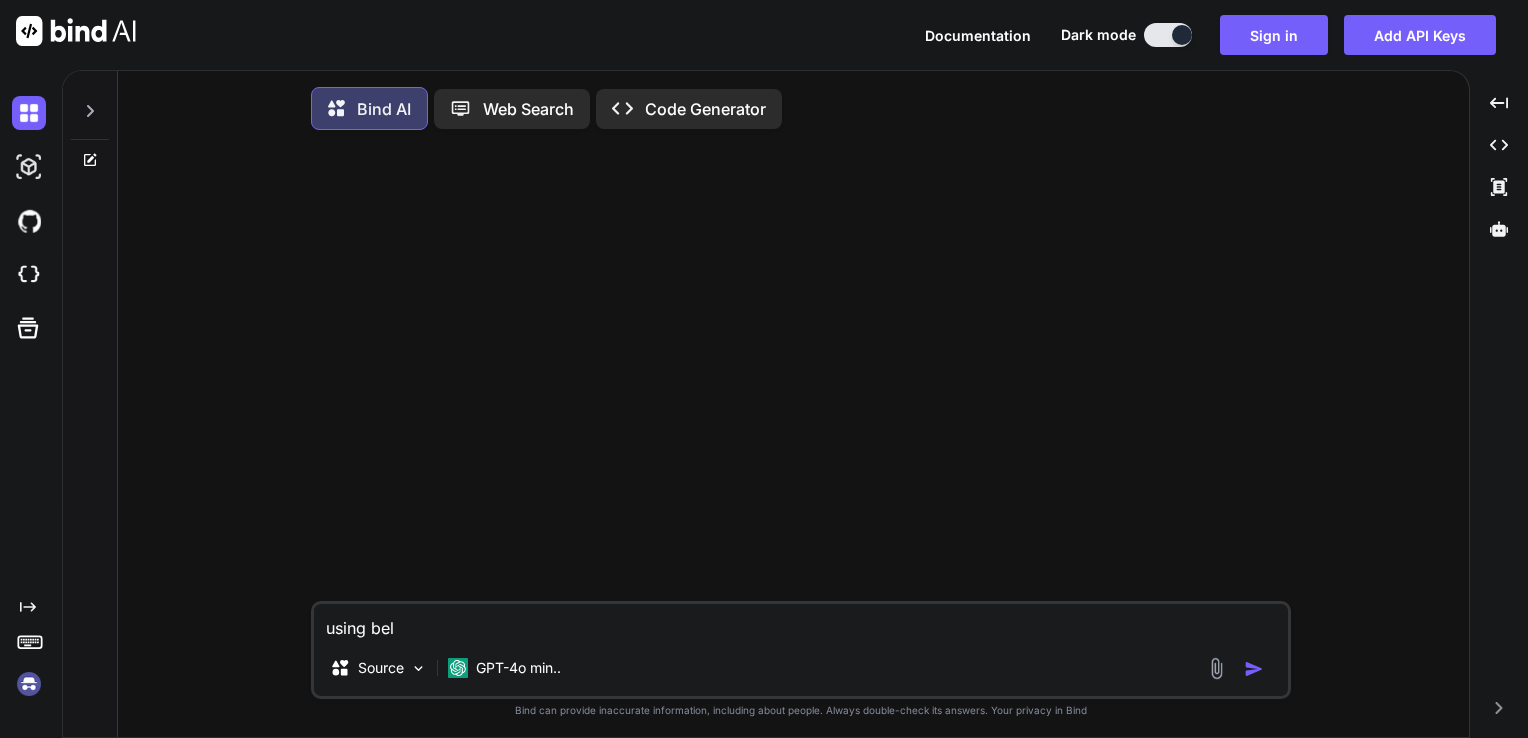 type on "x" 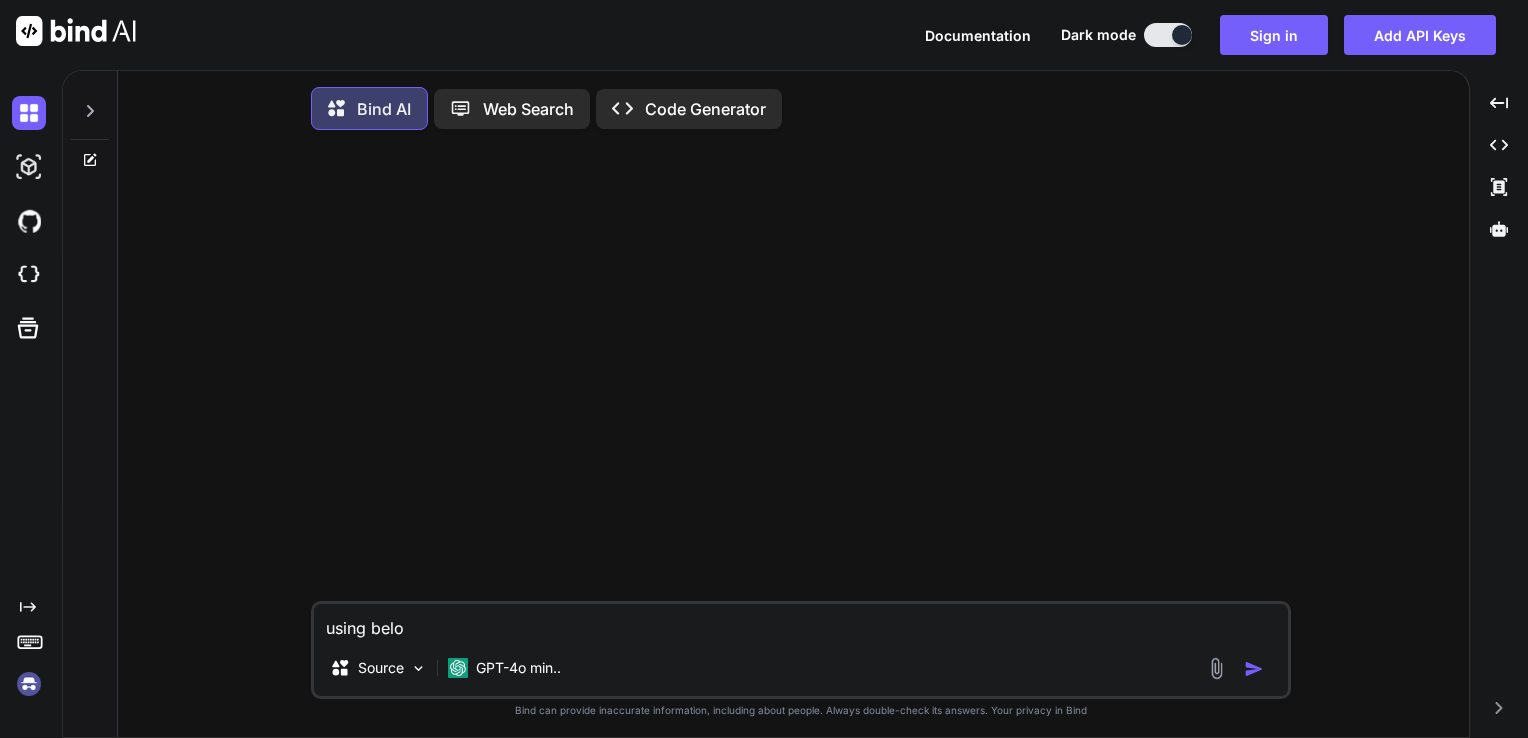 type on "x" 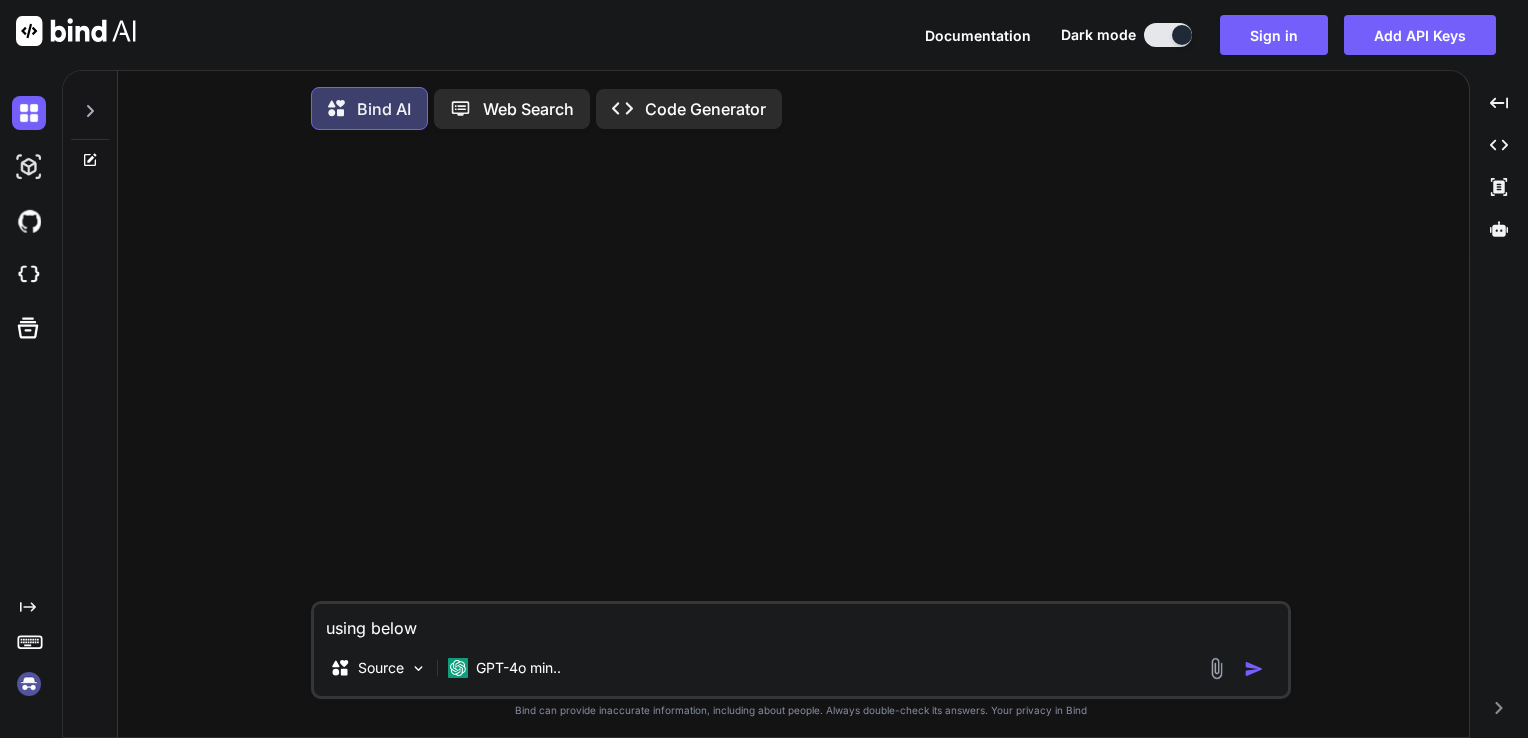 type on "x" 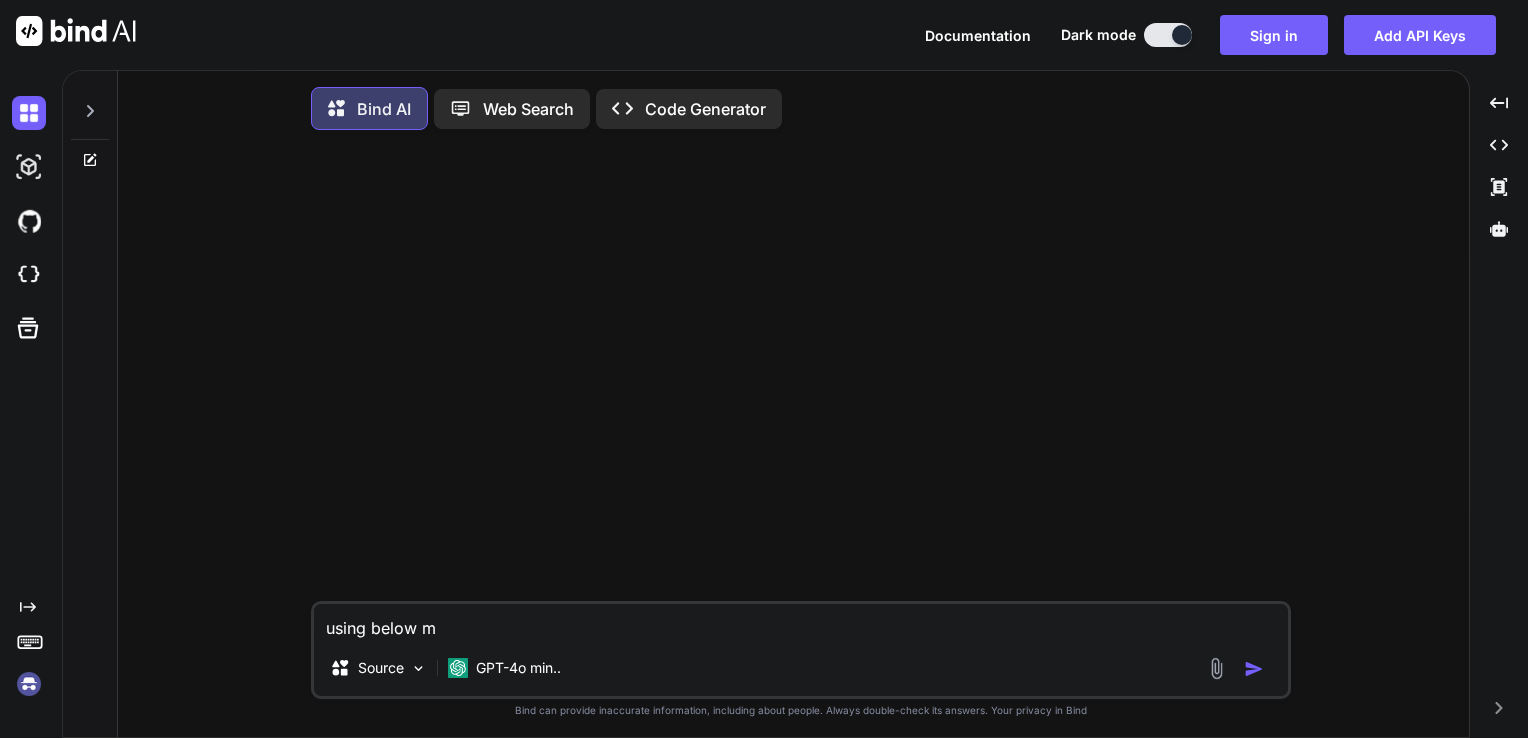 type on "x" 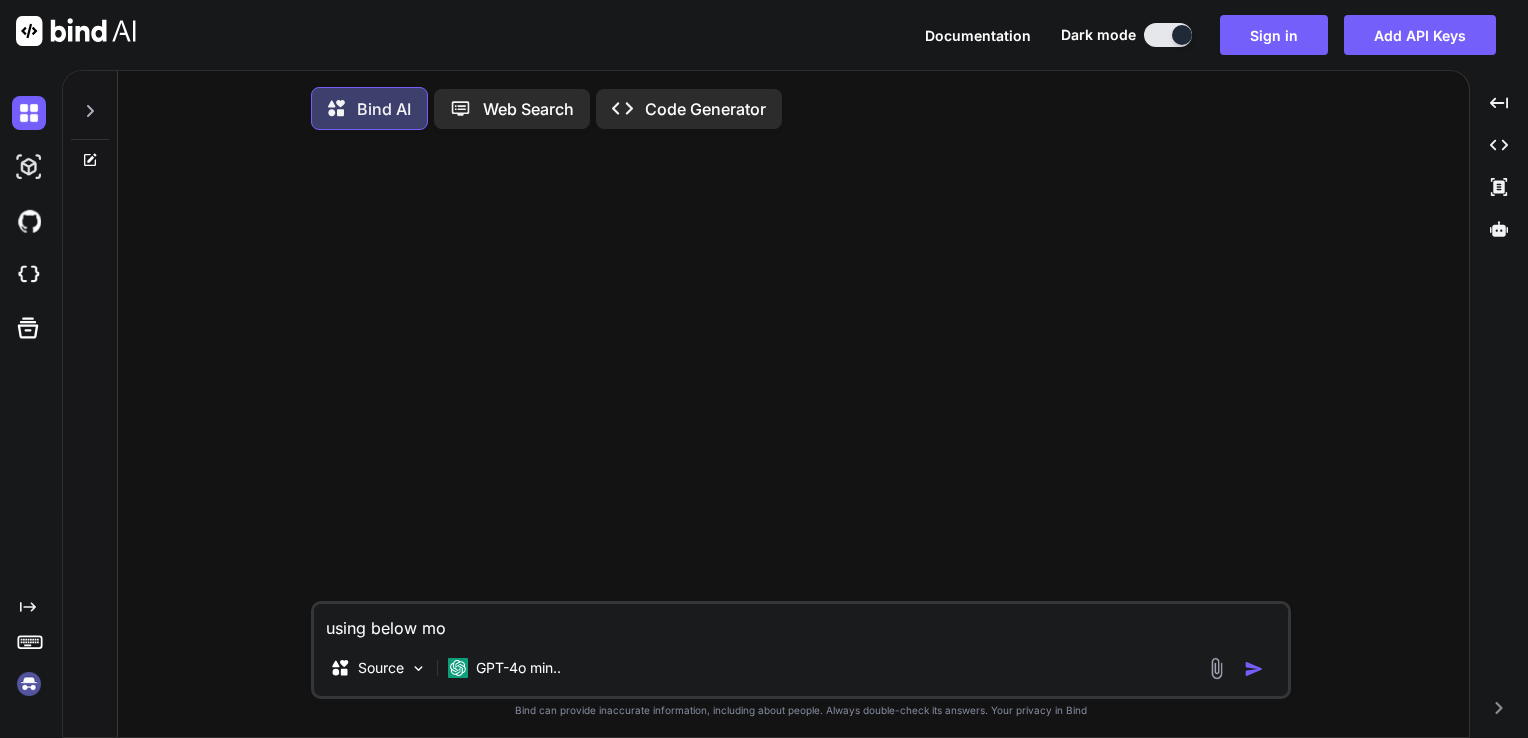 type on "x" 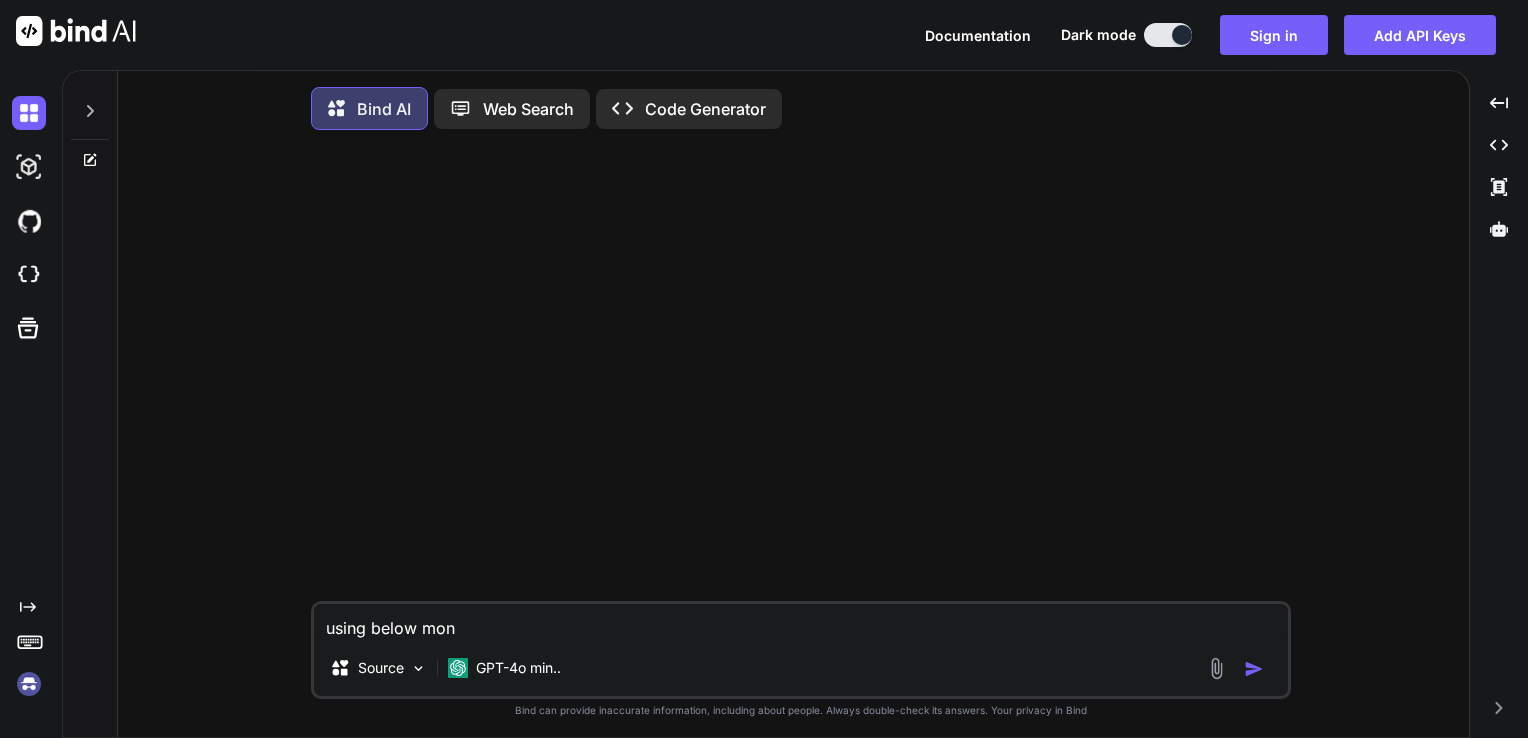 type on "x" 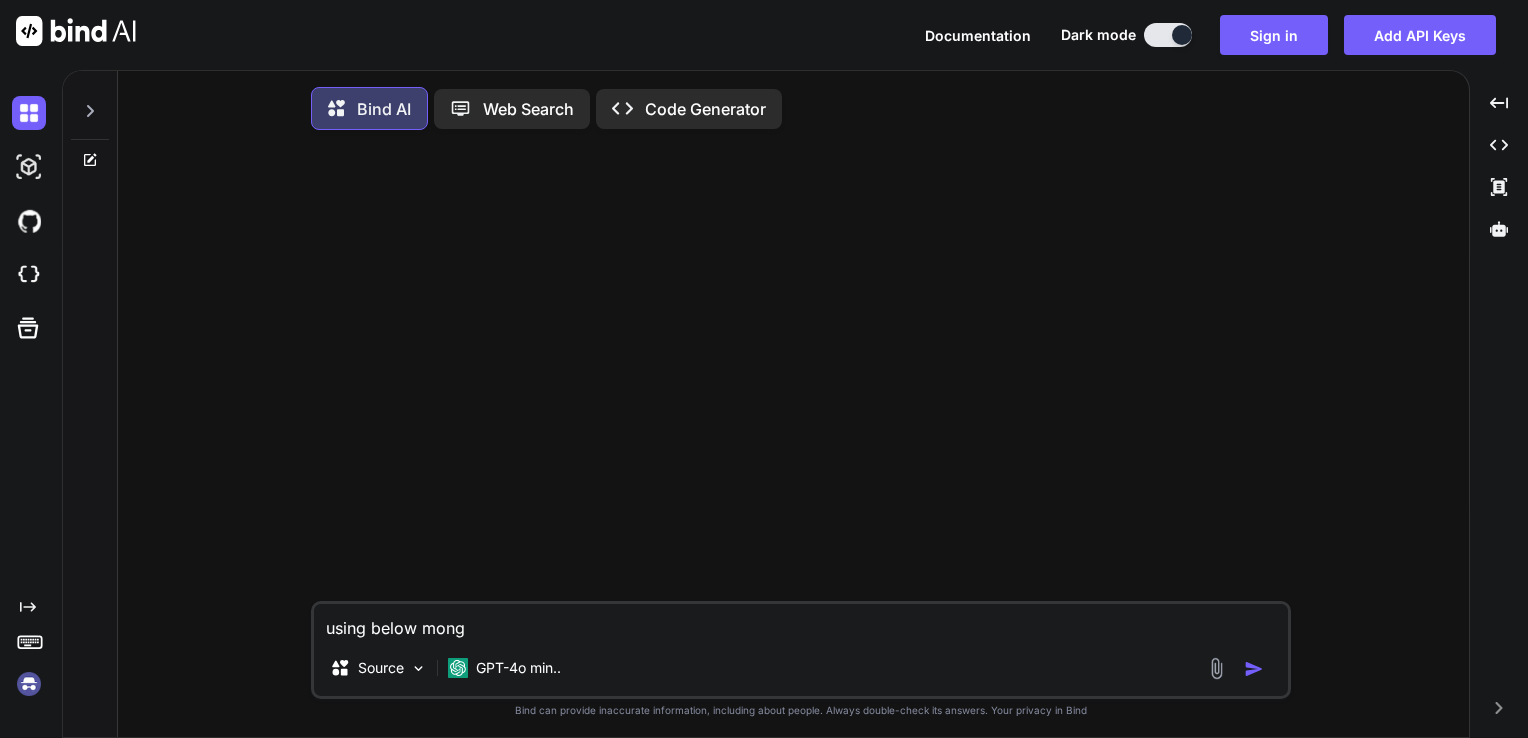 type on "x" 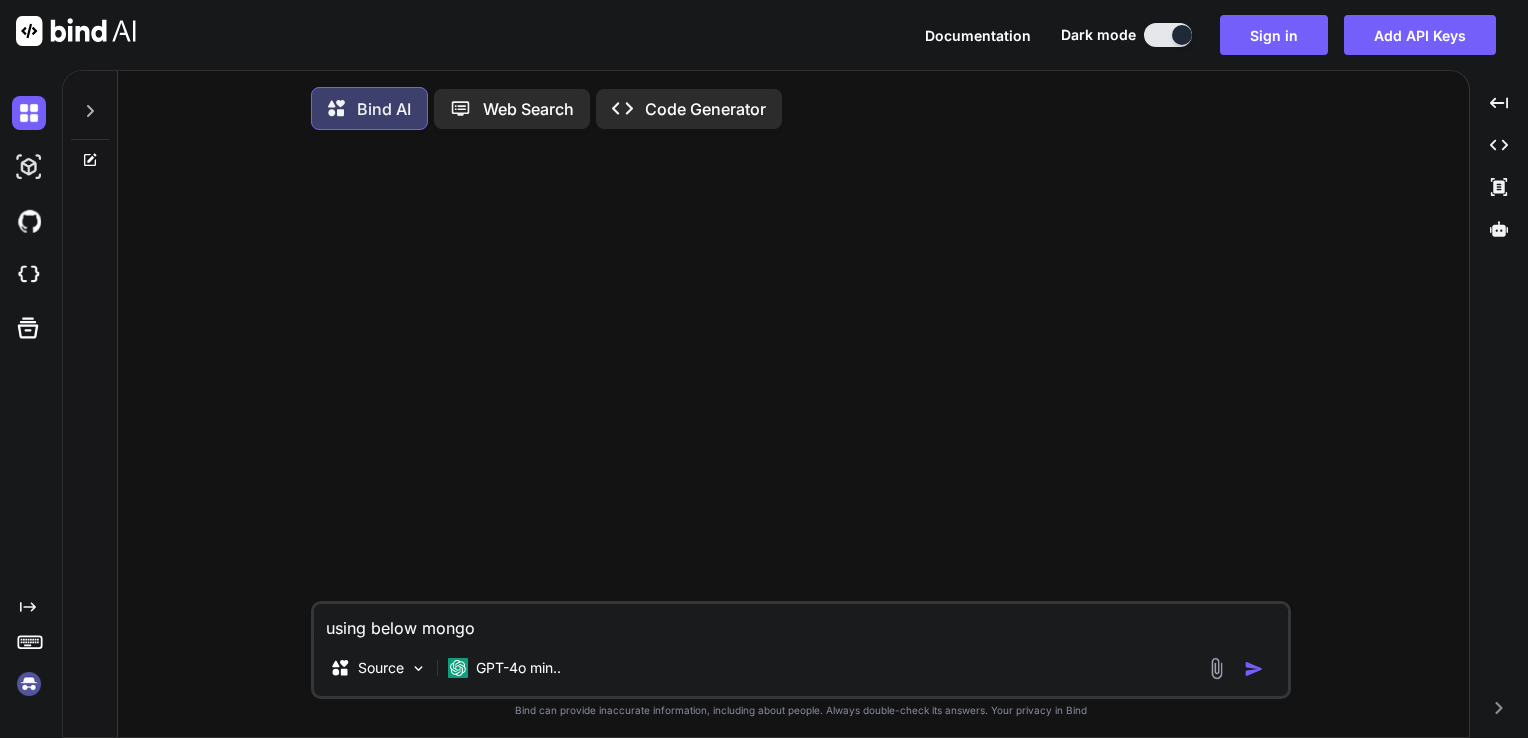 type on "x" 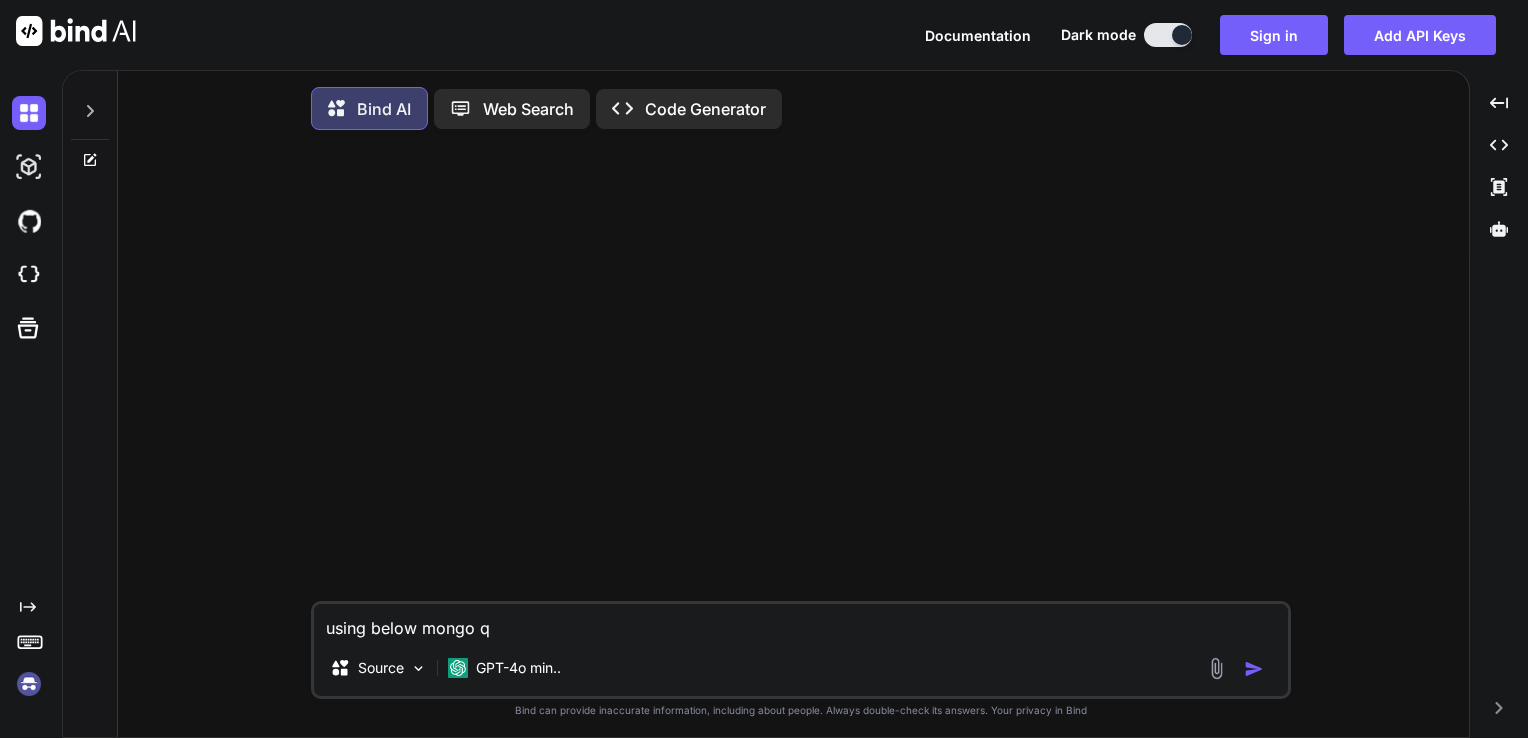 type on "x" 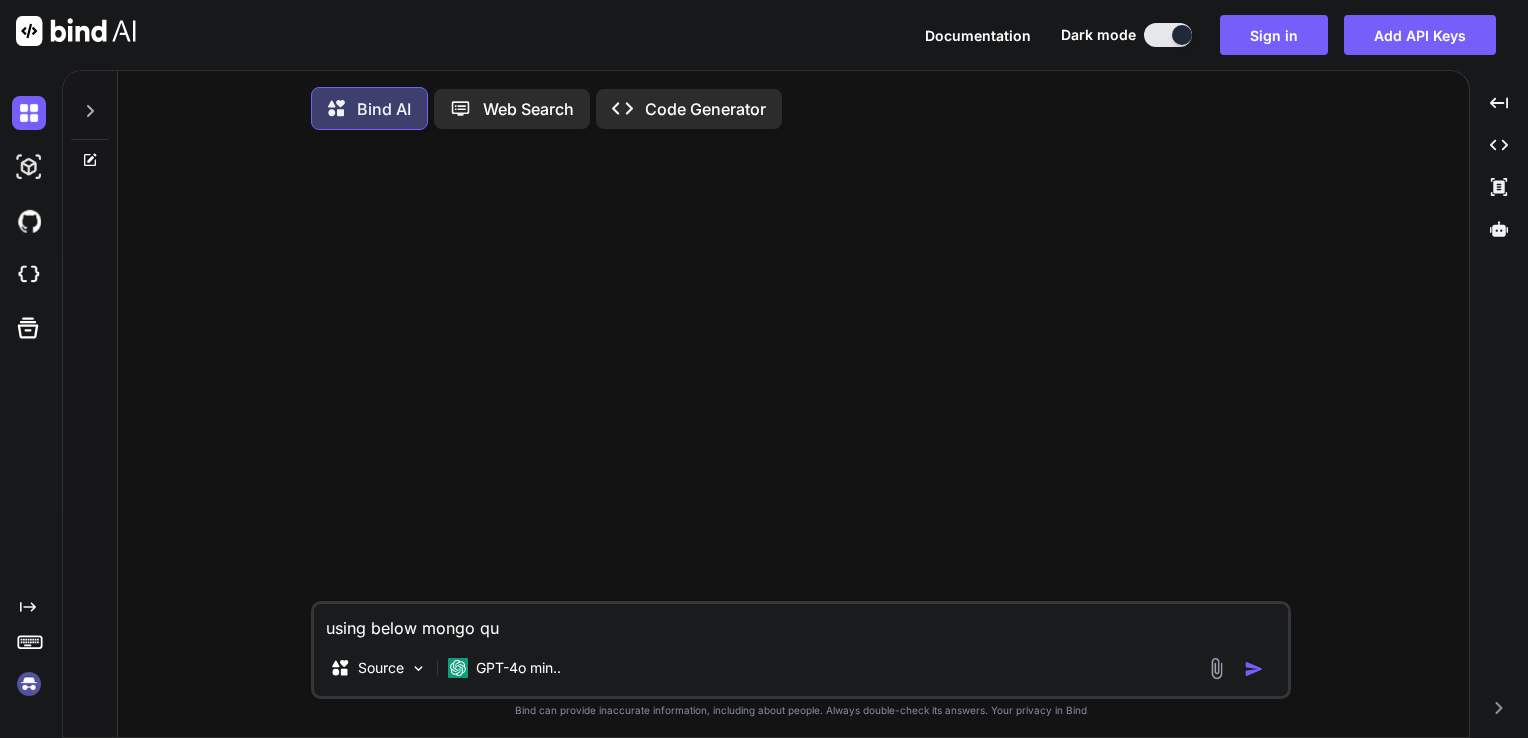 type on "x" 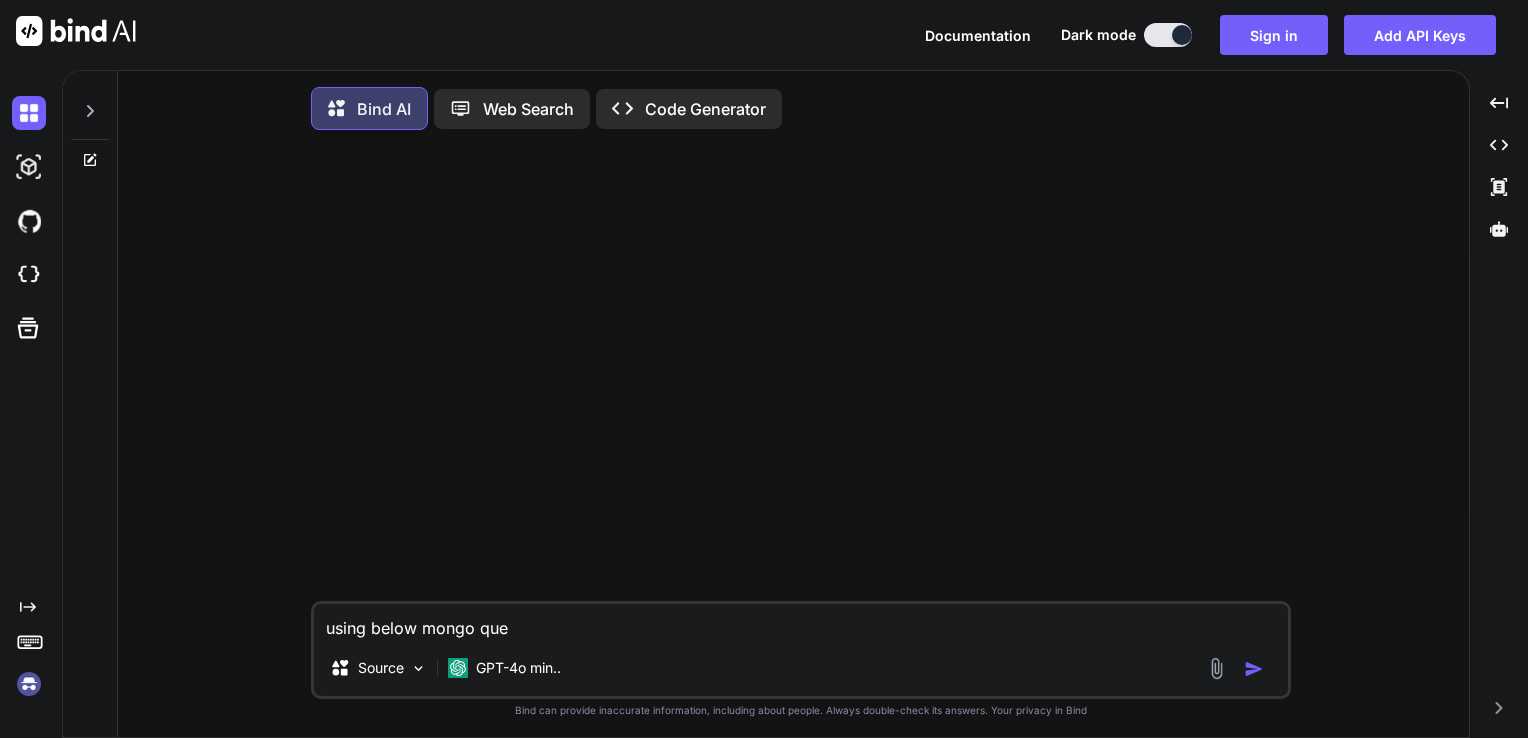 type on "x" 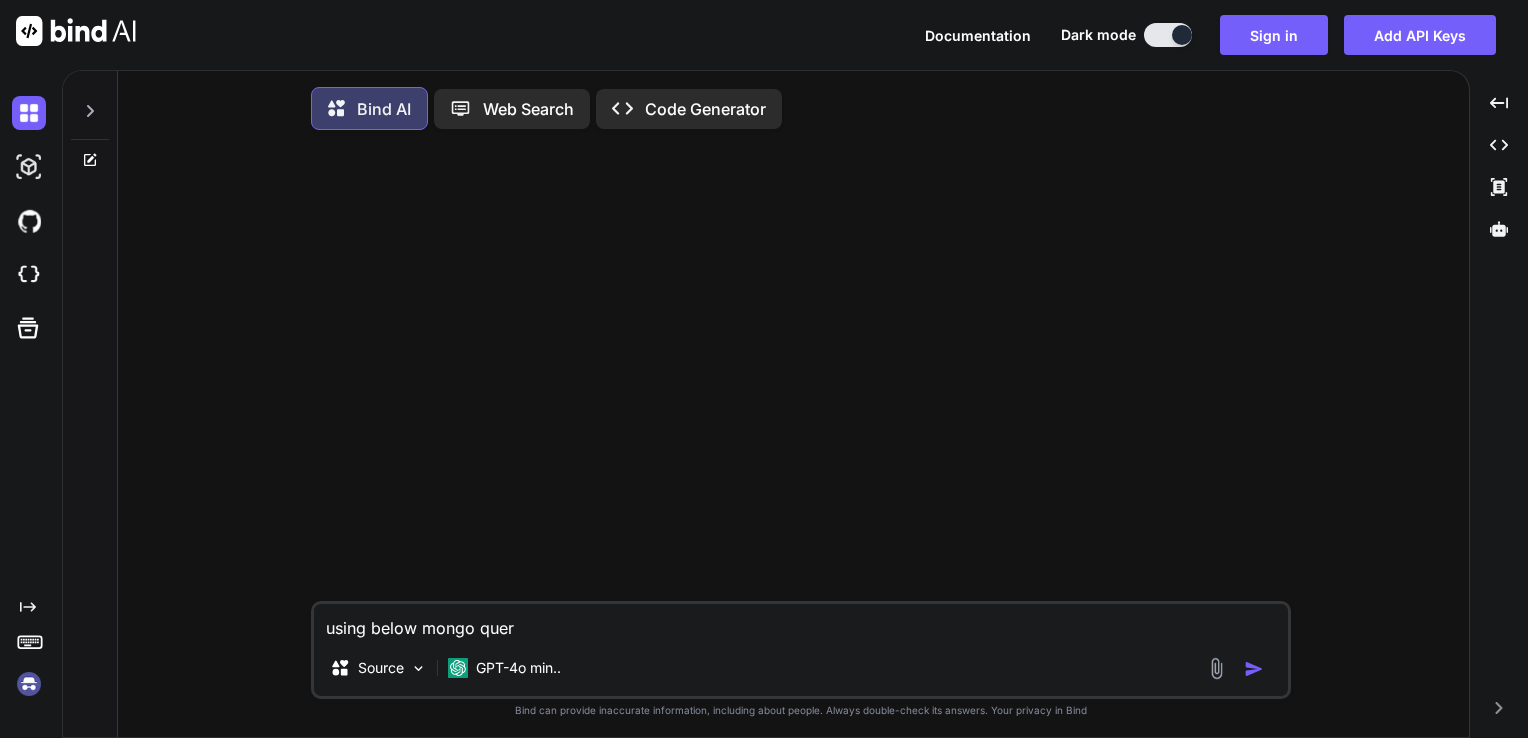 type on "x" 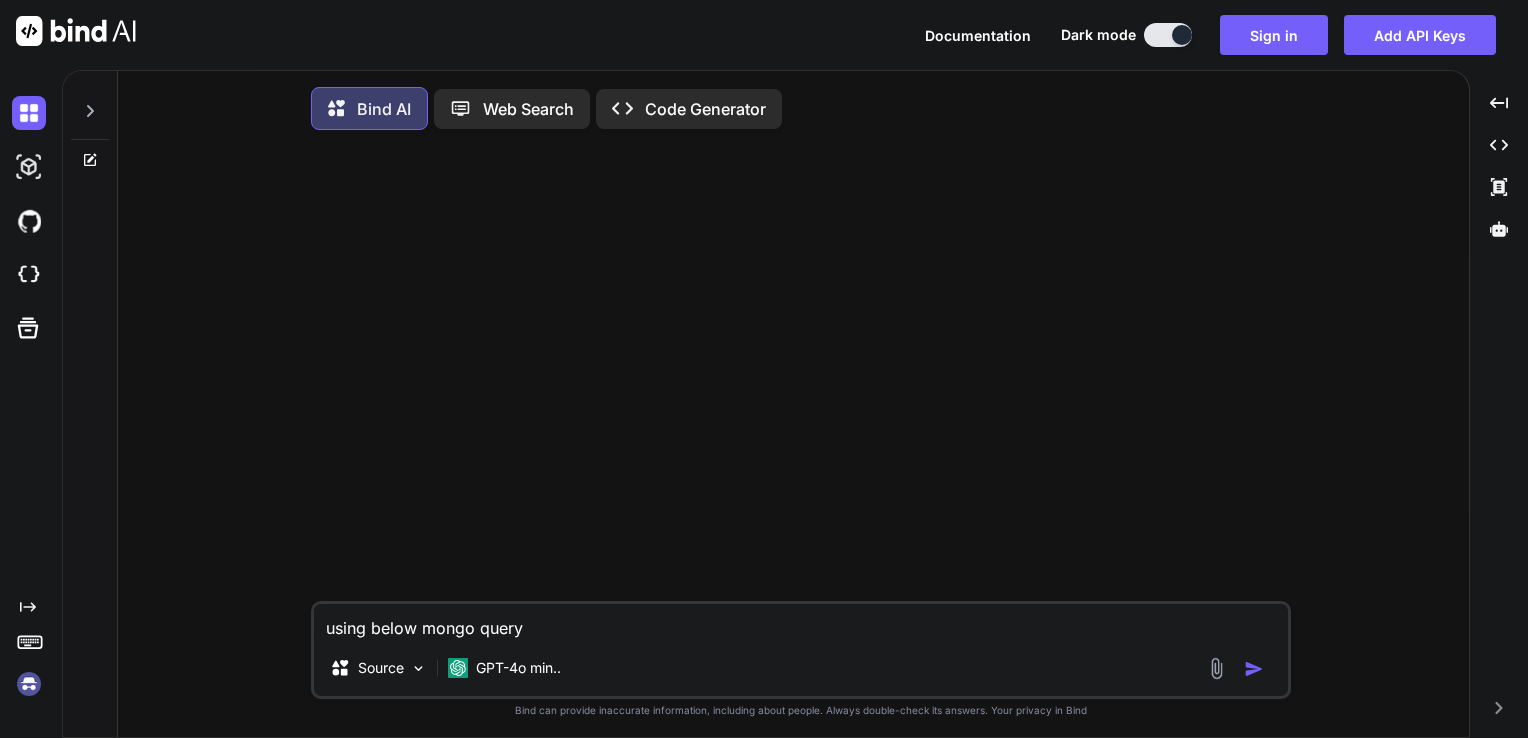 type on "x" 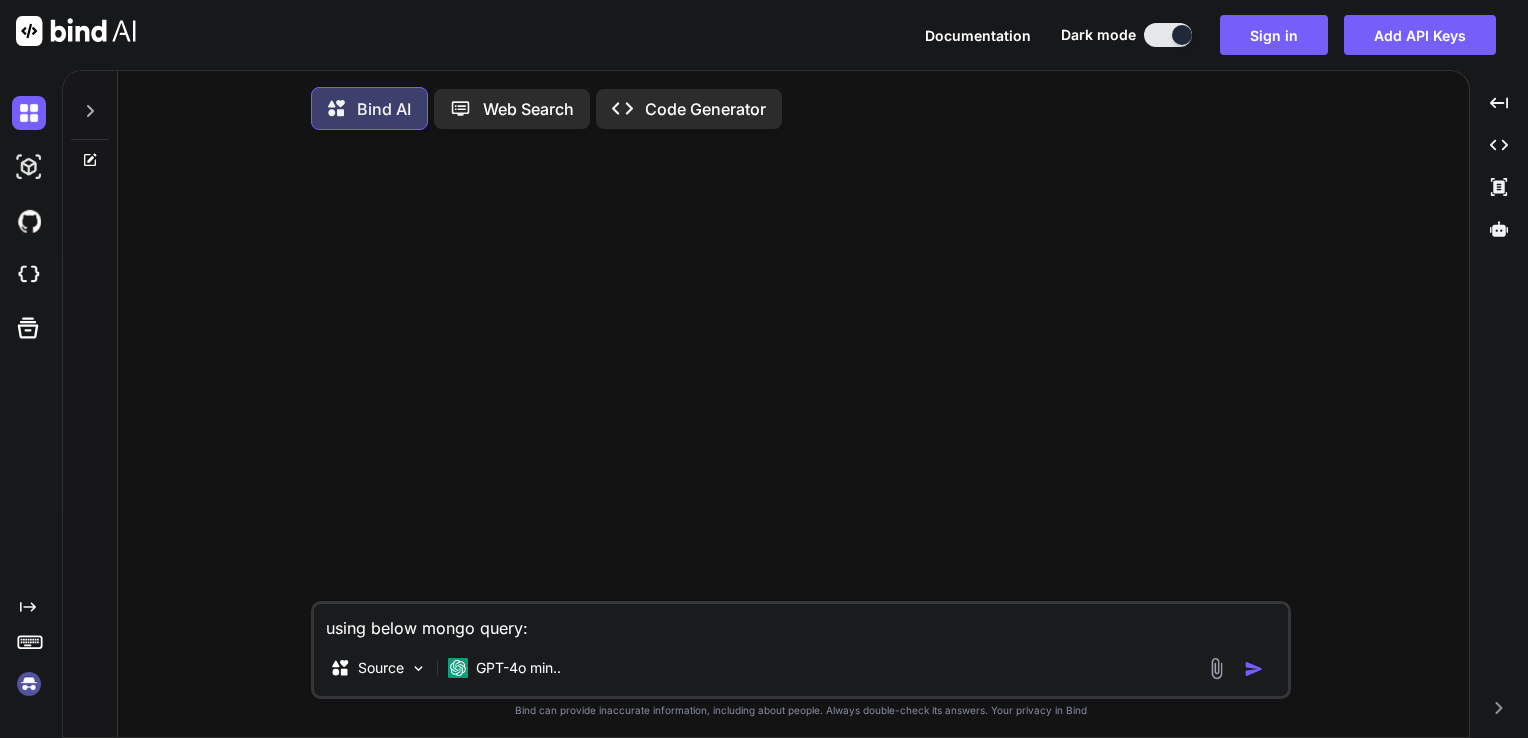 drag, startPoint x: 581, startPoint y: 639, endPoint x: 310, endPoint y: 641, distance: 271.0074 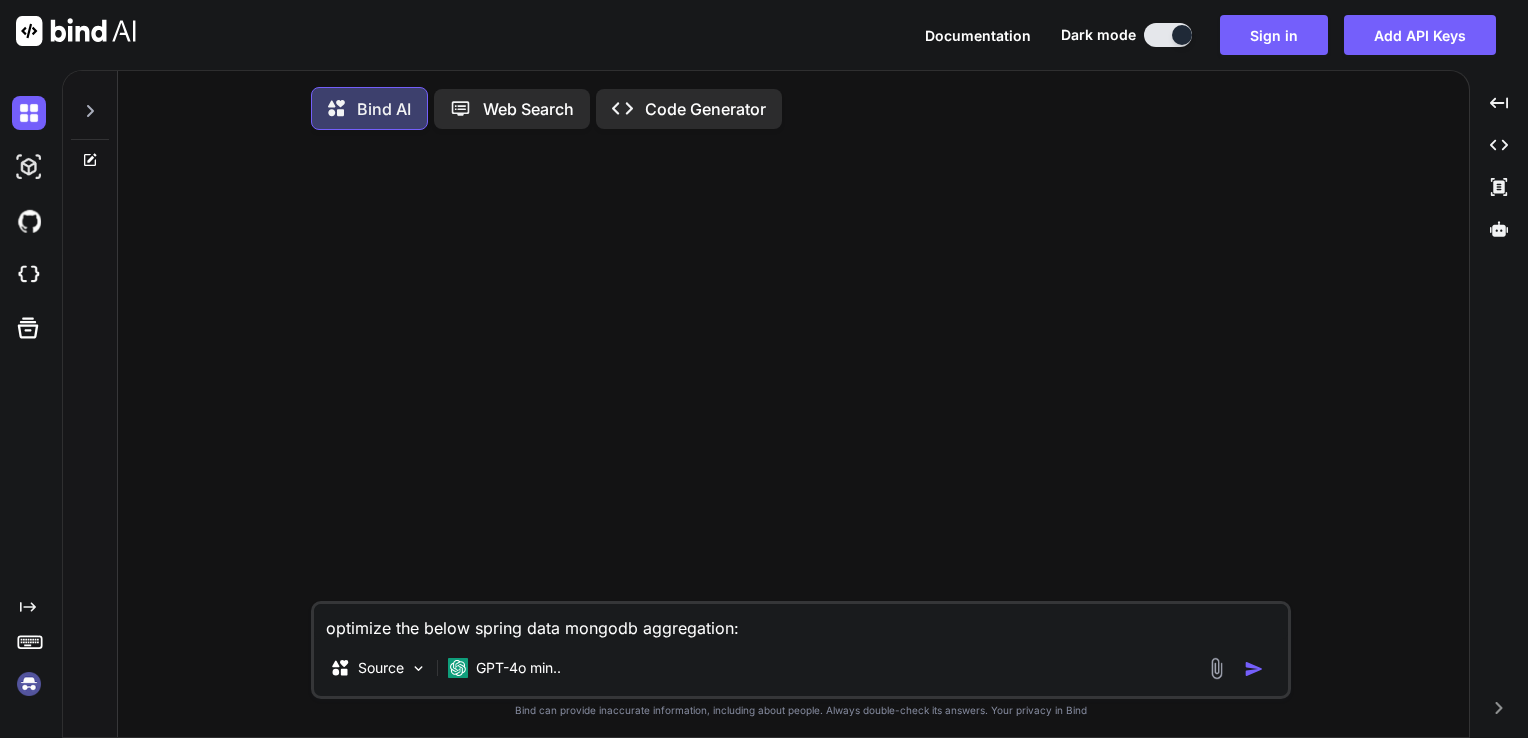 paste on "LookupOperation serviceProviderTreatmentlookup = LookupOperation.newLookup().from("service_provider_treatment")
.localField("_id").foreignField("serviceProvider.$id").as("serviceProviderTreatment");
operations.add(serviceProviderTreatmentlookup);
if (treatmentIds != null && !treatmentIds.isEmpty()) {
MatchOperation matchOperation = Aggregation
.match(Criteria.where("serviceProviderTreatment.treatmentId").all(treatmentIds));
operations.add(matchOperation);
}
if (petTypeId != null && !petTypeId.isBlank()) {
MatchOperation matchOperation = Aggregation
.match(Criteria.where("serviceProviderTreatment.selectedPetType.$id").is(petTypeId));
operations.add(matchOperation);
}
operations.add(Aggregation.unwind("$serviceProviderTreatment"));
if (treatmentIds != null && !treatmentIds.isEmpty()) {
MatchOperation matchOperation = Aggregation
.match(Criteria.where("serviceProviderTreatment.treatmentId").in(treatmentIds));
operations.add(matchOperation);
}
Lo..." 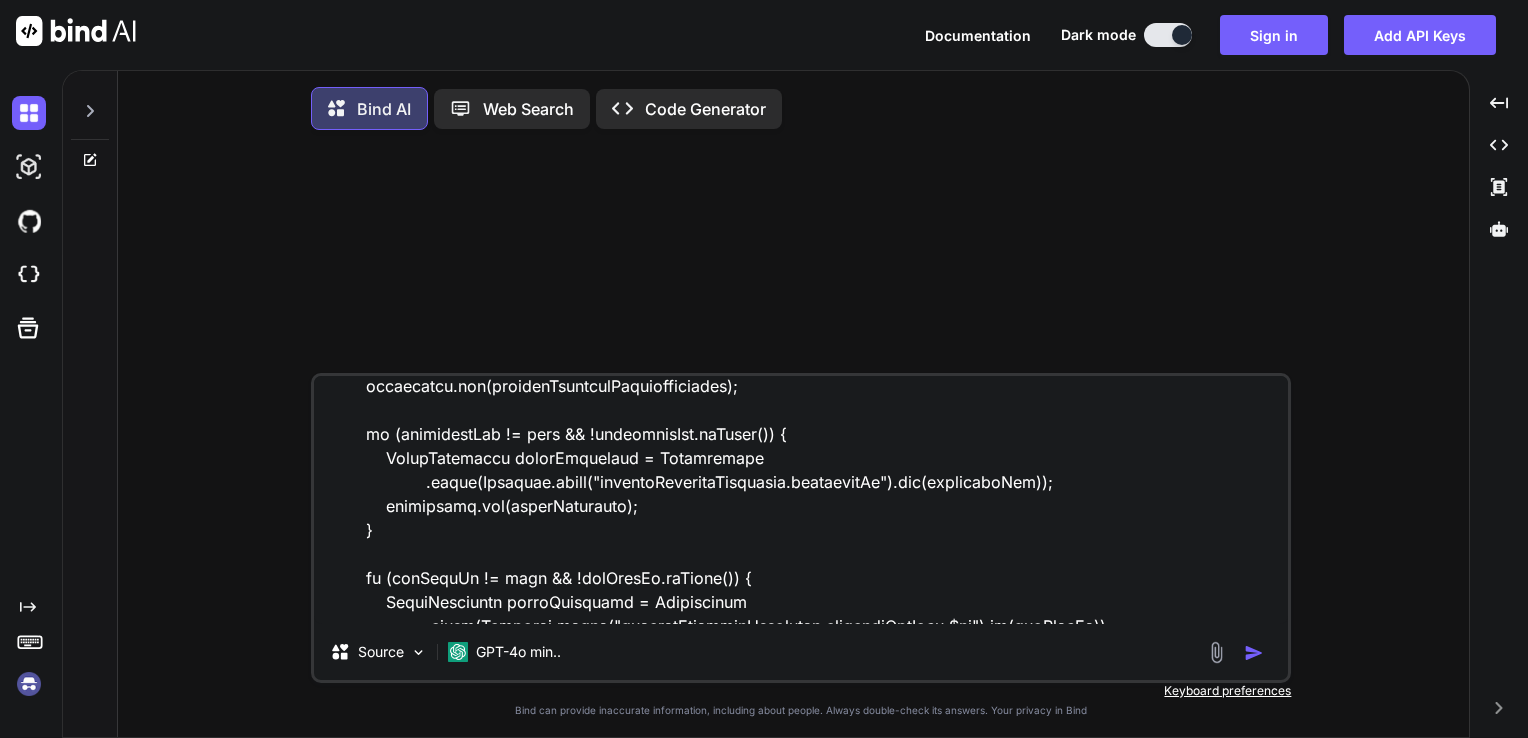 scroll, scrollTop: 14, scrollLeft: 0, axis: vertical 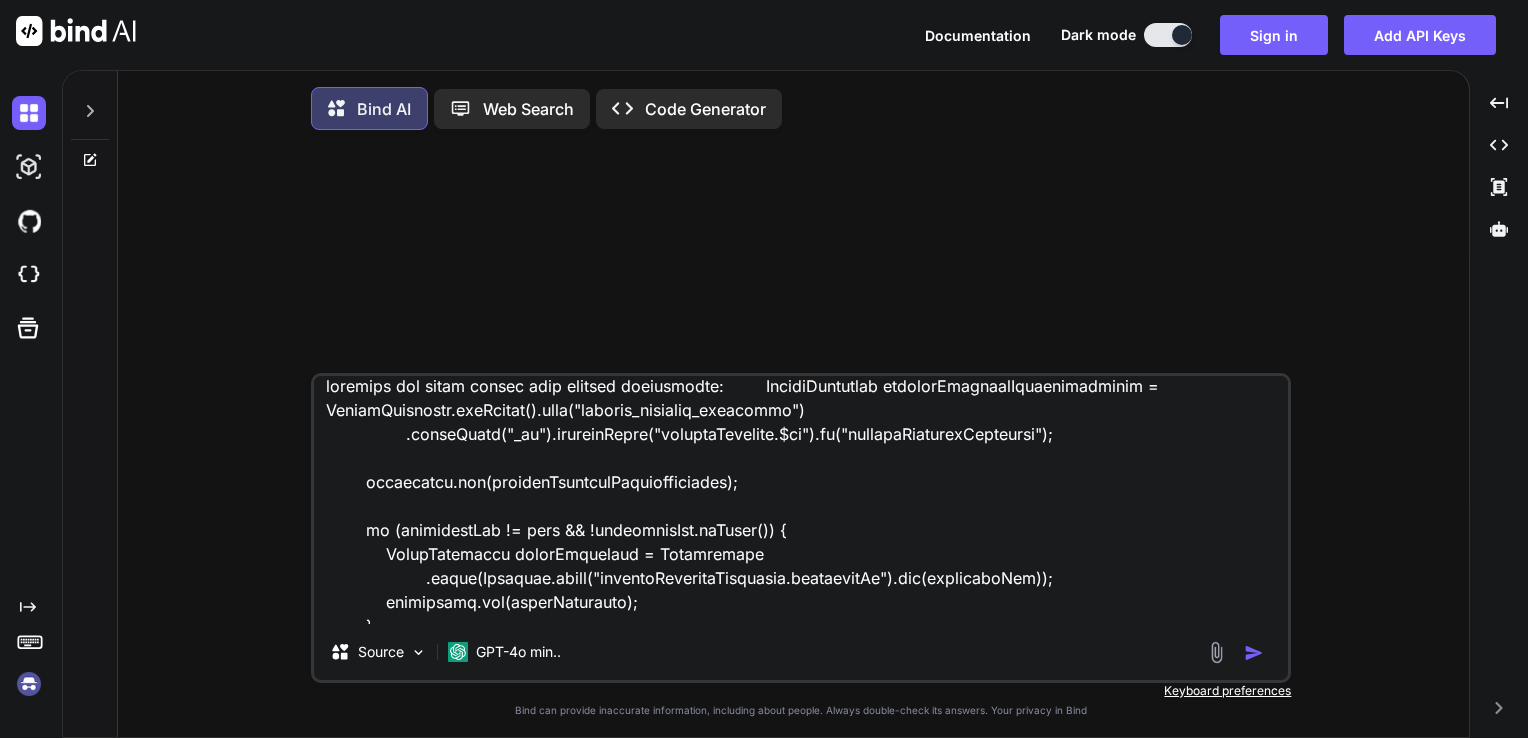type on "optimize the below spring data mongodb aggregation:		LookupOperation serviceProviderTreatmentlookup = LookupOperation.newLookup().from("service_provider_treatment")
.localField("_id").foreignField("serviceProvider.$id").as("serviceProviderTreatment");
operations.add(serviceProviderTreatmentlookup);
if (treatmentIds != null && !treatmentIds.isEmpty()) {
MatchOperation matchOperation = Aggregation
.match(Criteria.where("serviceProviderTreatment.treatmentId").all(treatmentIds));
operations.add(matchOperation);
}
if (petTypeId != null && !petTypeId.isBlank()) {
MatchOperation matchOperation = Aggregation
.match(Criteria.where("serviceProviderTreatment.selectedPetType.$id").is(petTypeId));
operations.add(matchOperation);
}
operations.add(Aggregation.unwind("$serviceProviderTreatment"));
if (treatmentIds != null && !treatmentIds.isEmpty()) {
MatchOperation matchOperation = Aggregation
.match(Criteria.where("serviceProviderTreatment.treatmentId").in(treatmentIds));
operations.add(matchOperation);
}
Lo..." 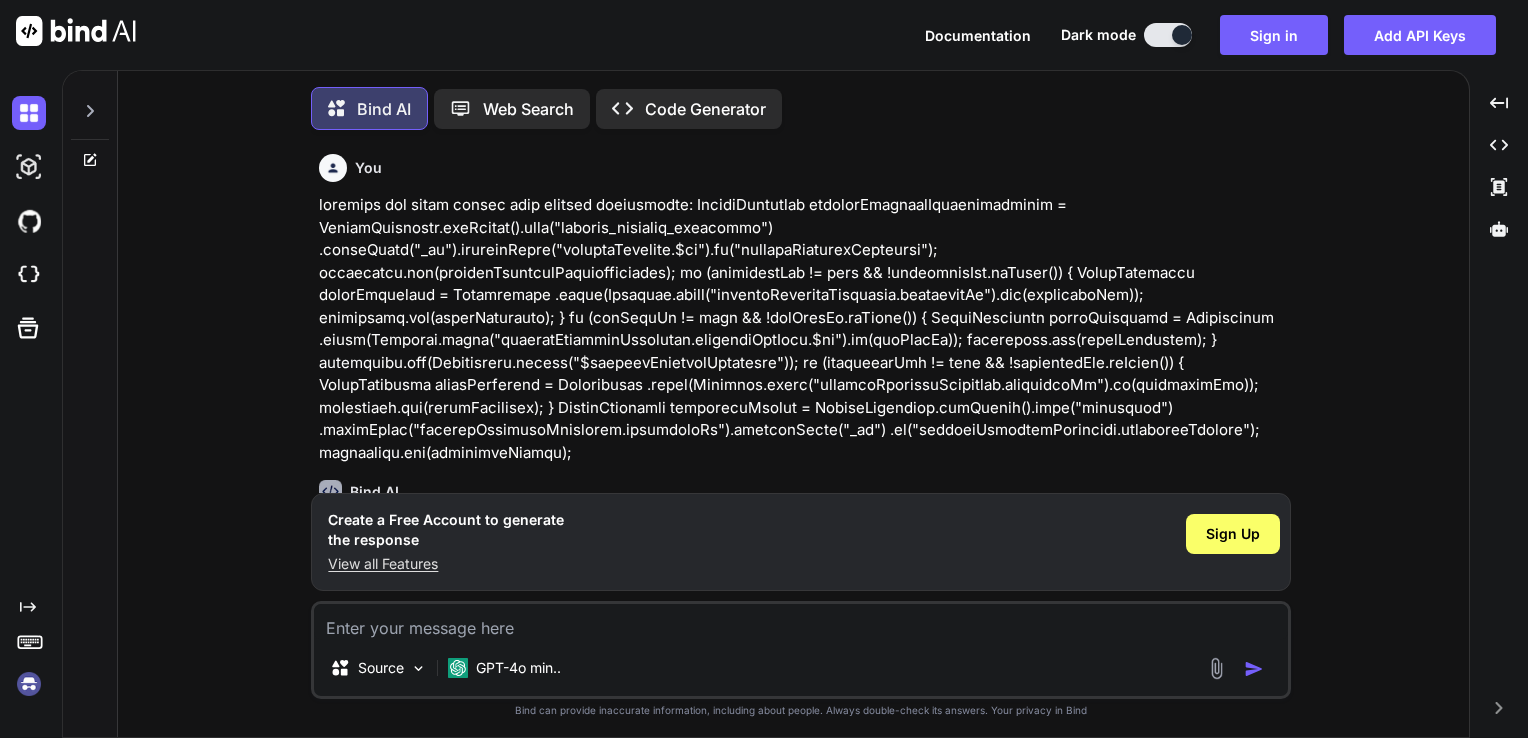scroll, scrollTop: 0, scrollLeft: 0, axis: both 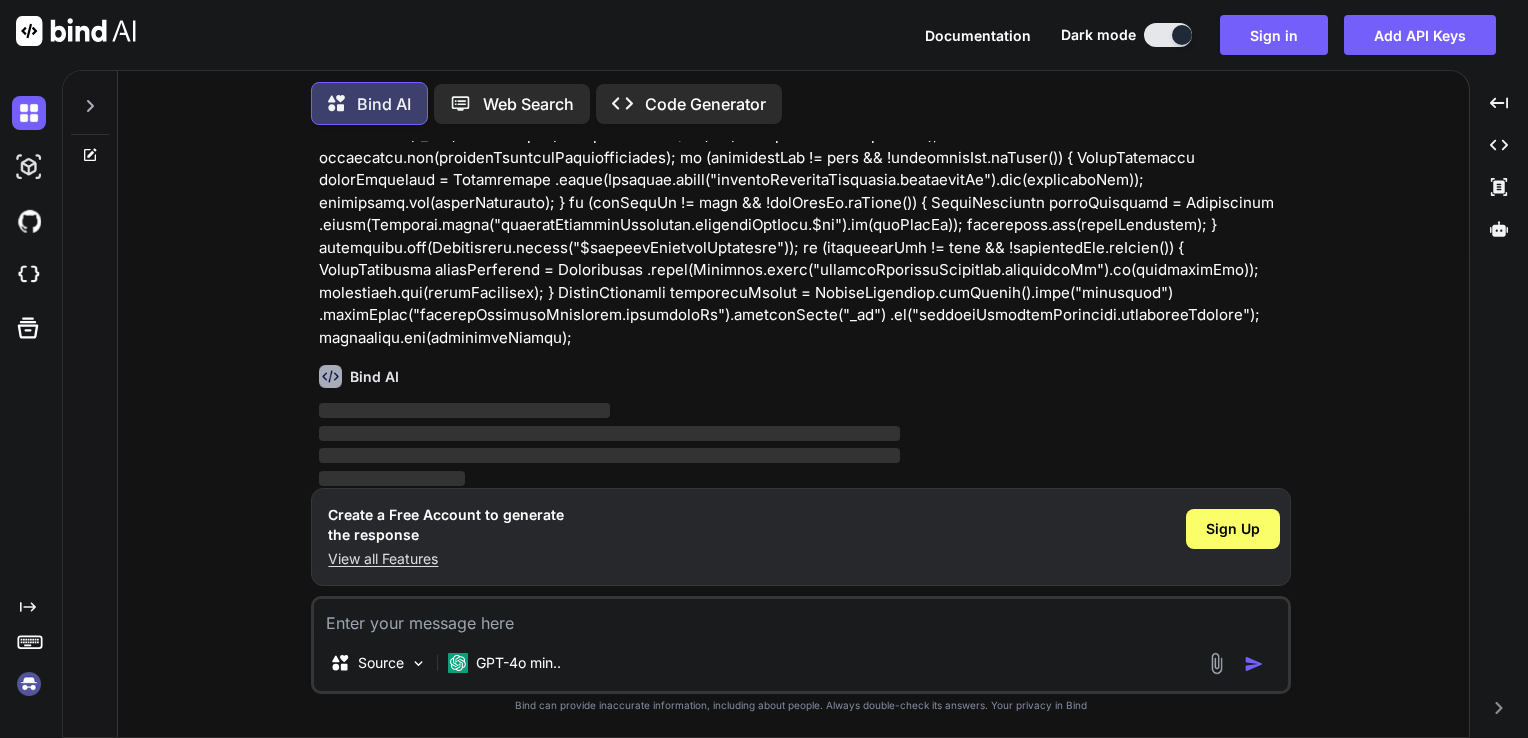 click on "View all Features" at bounding box center [446, 559] 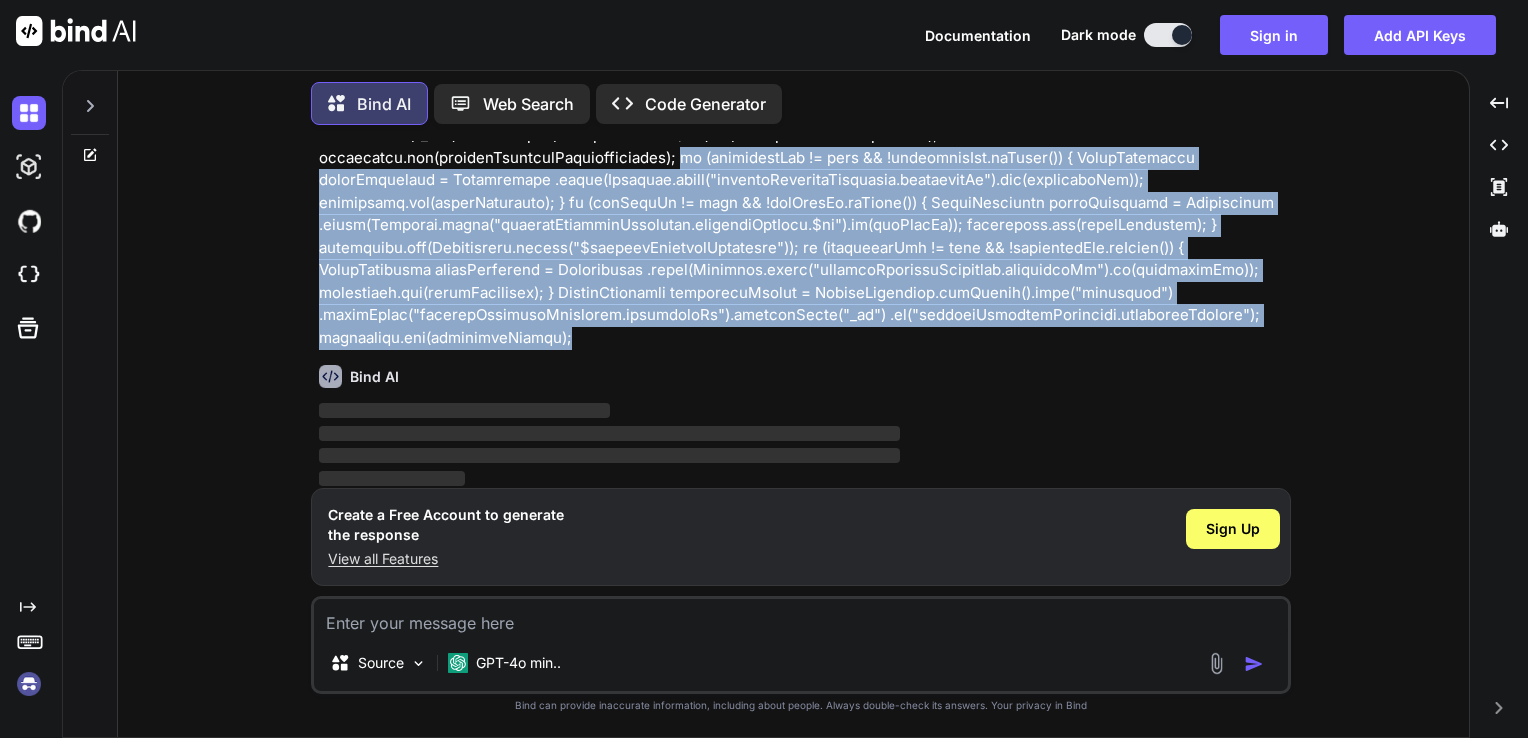 scroll, scrollTop: 0, scrollLeft: 0, axis: both 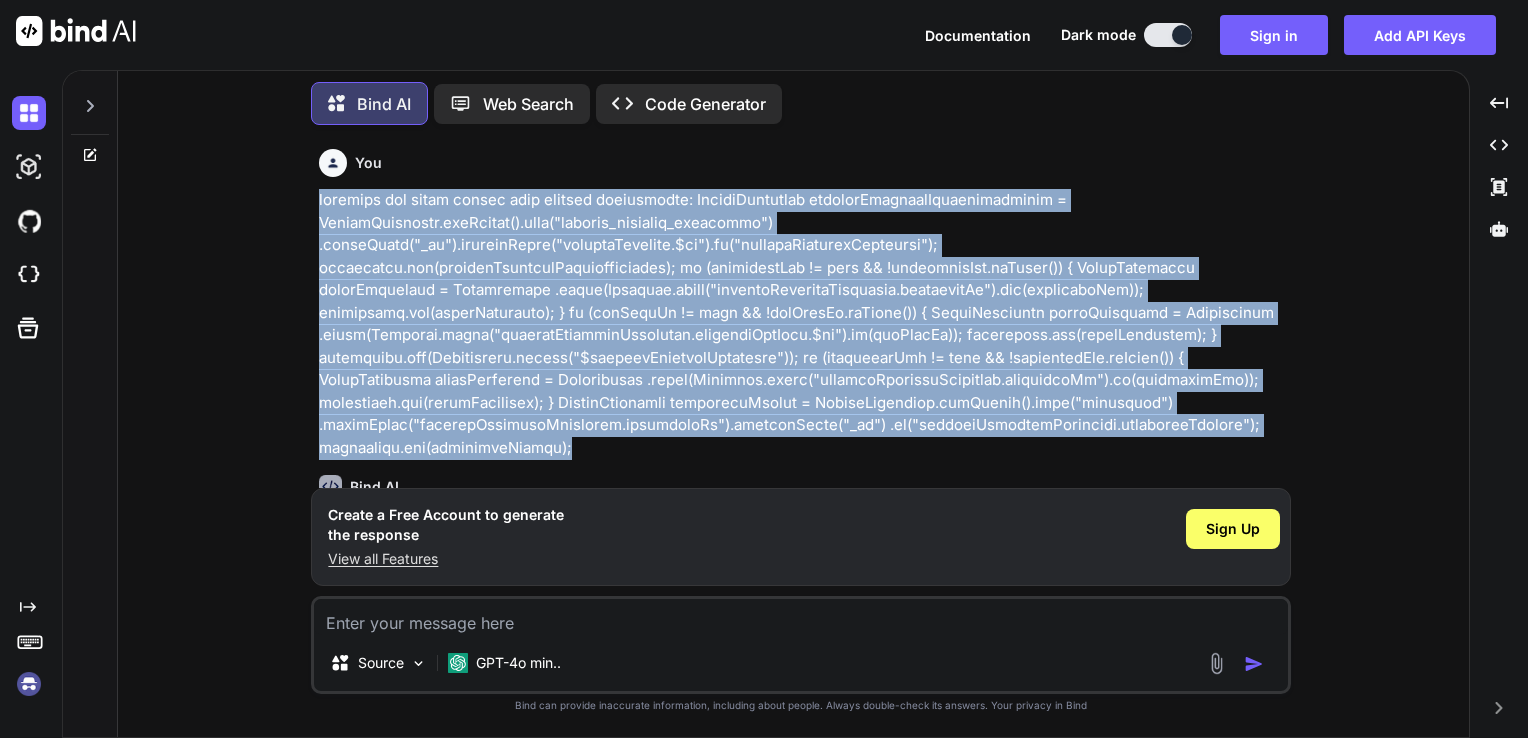 drag, startPoint x: 587, startPoint y: 341, endPoint x: 310, endPoint y: 184, distance: 318.3991 